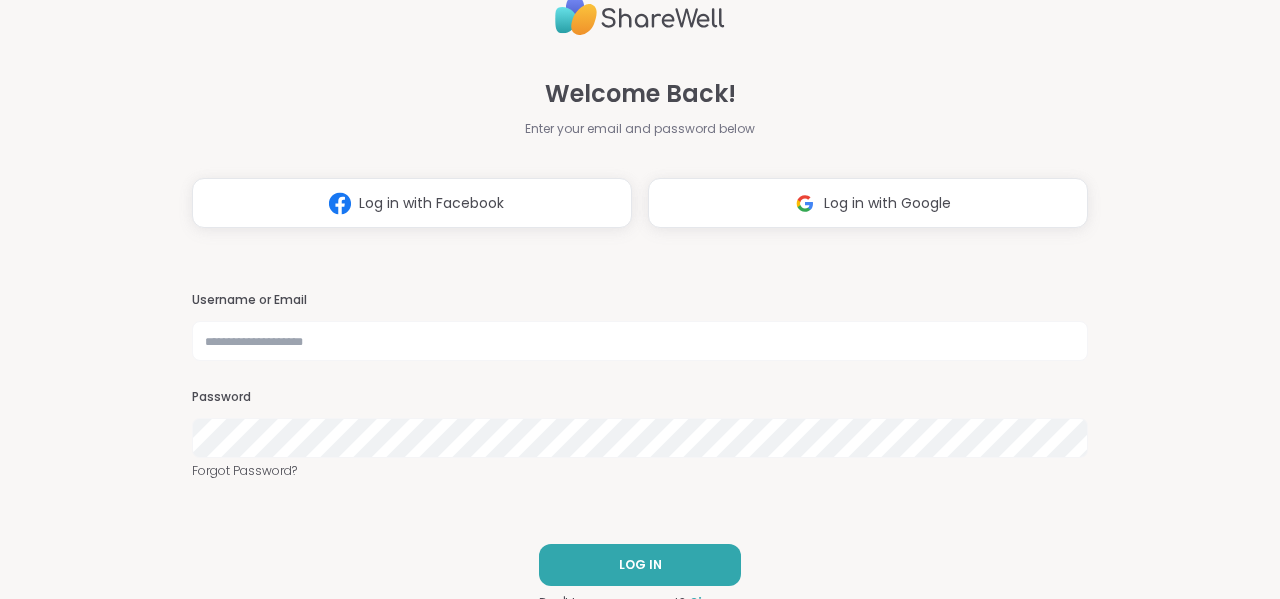 scroll, scrollTop: 0, scrollLeft: 0, axis: both 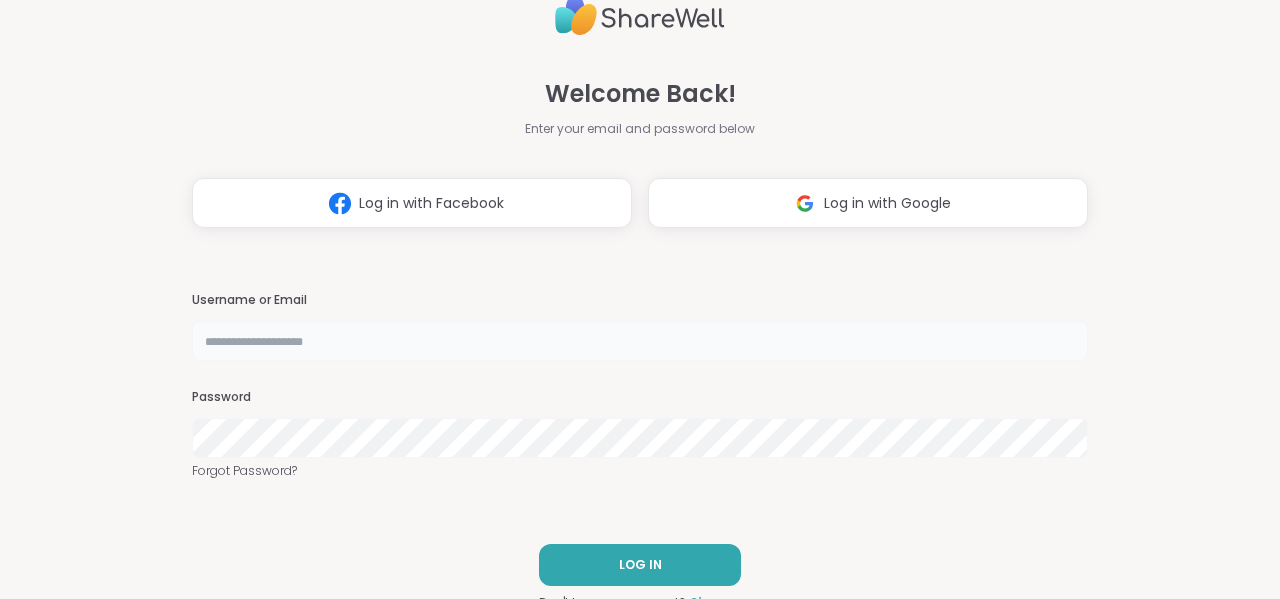 click at bounding box center [640, 341] 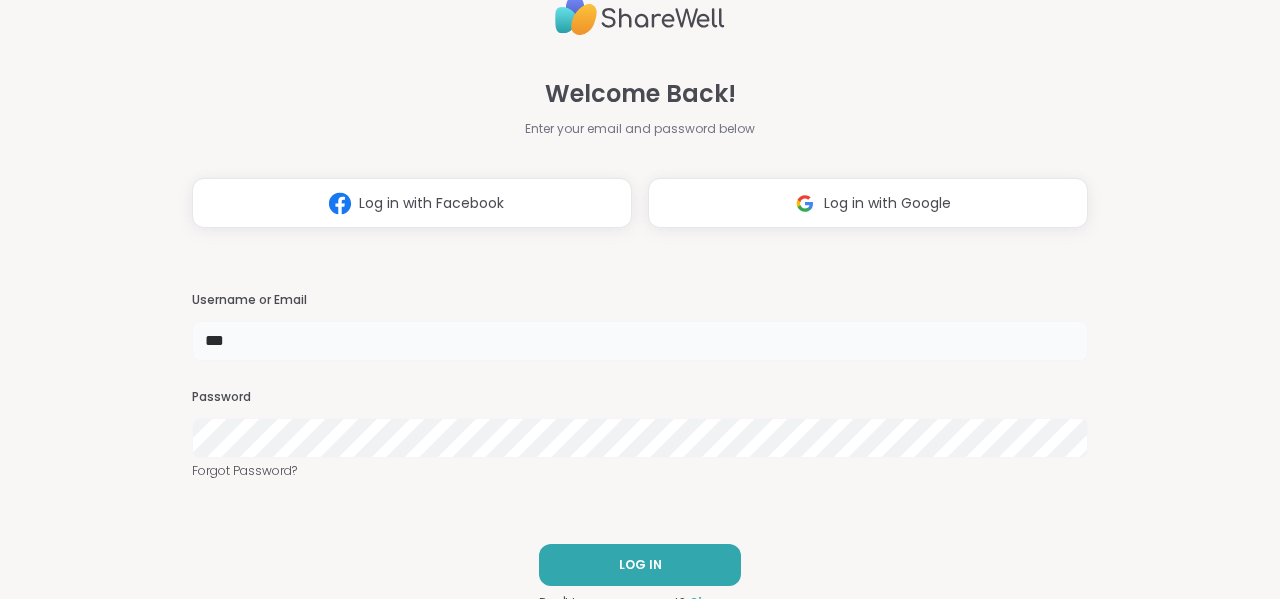 type on "****" 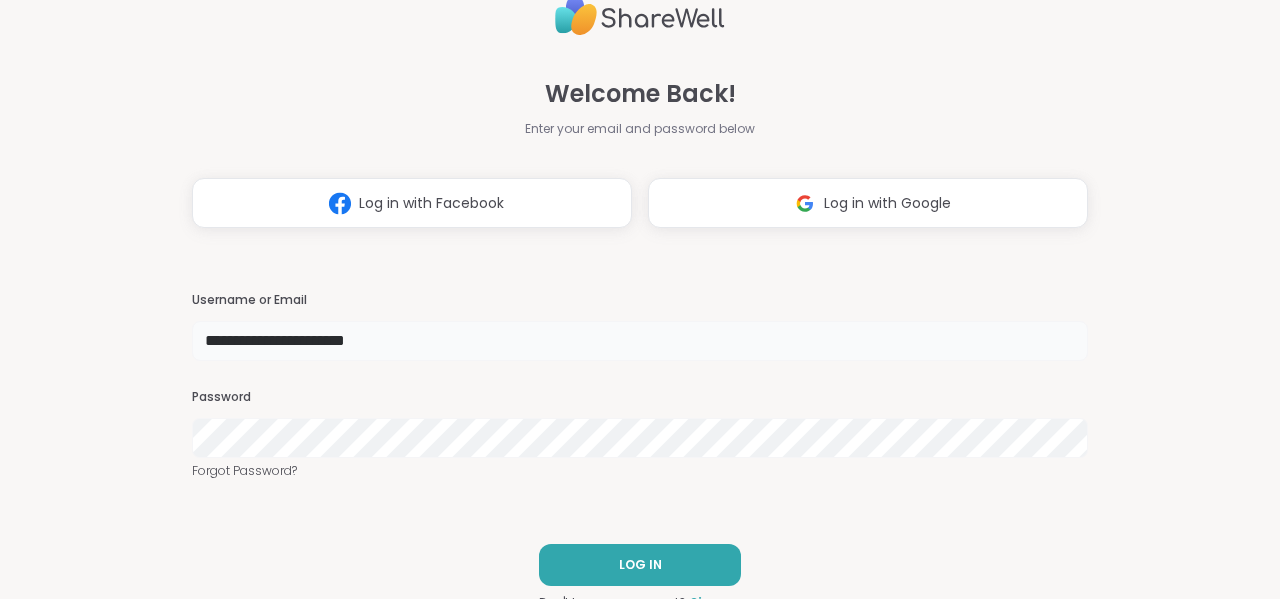 type on "**********" 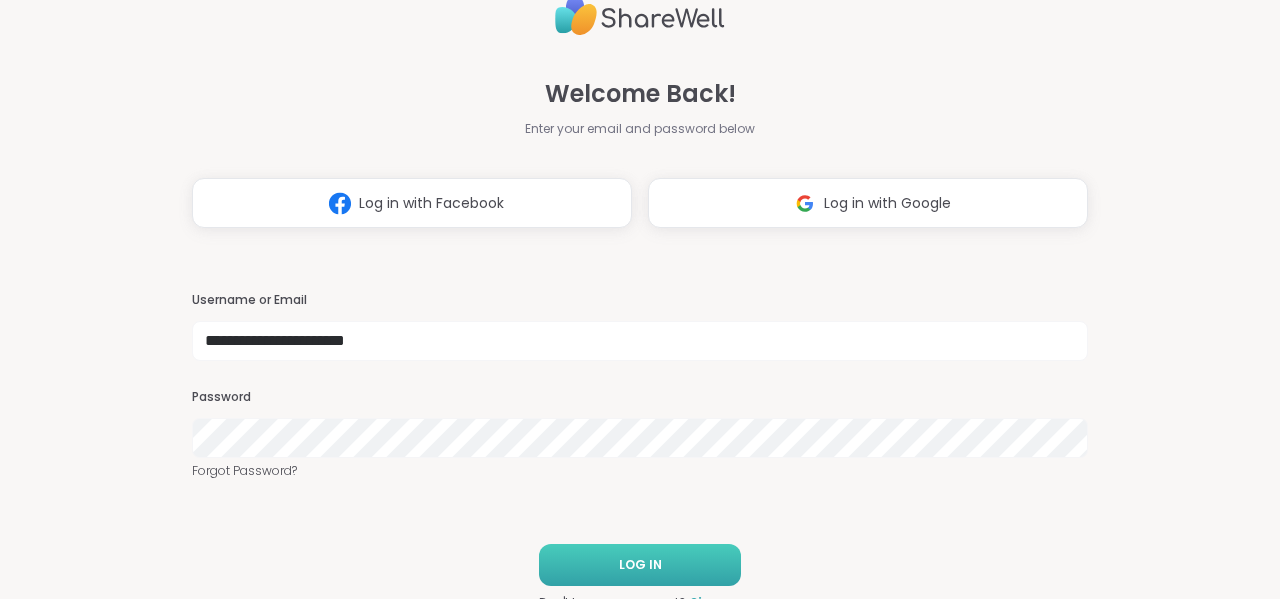click on "LOG IN" at bounding box center (640, 565) 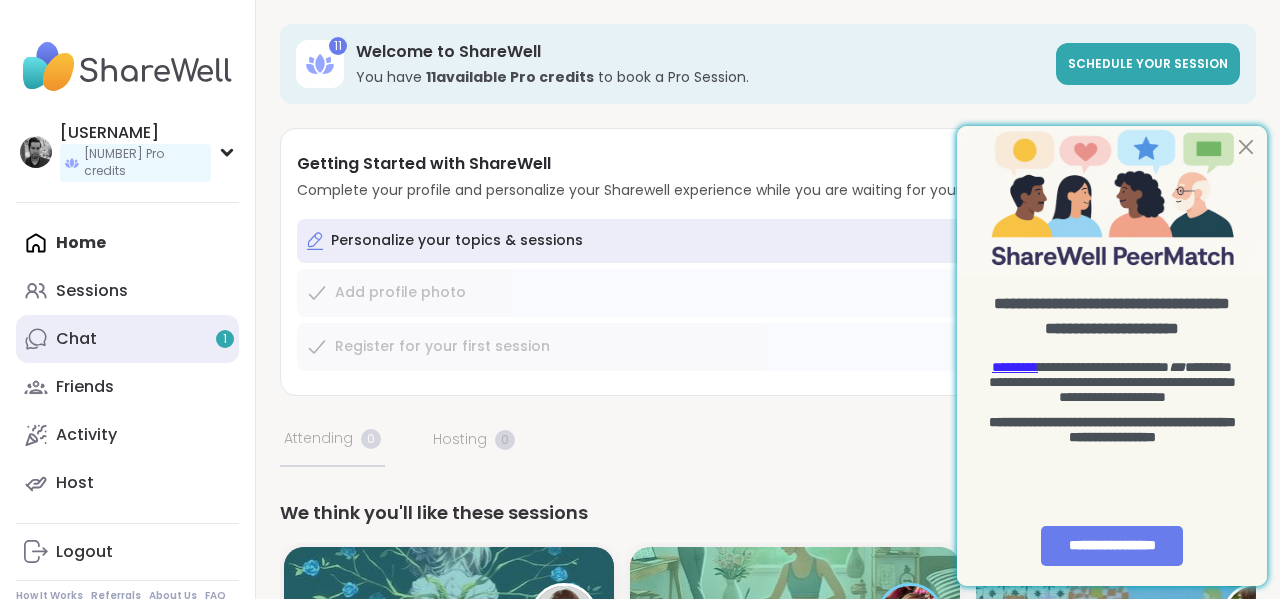 click on "Chat 1" at bounding box center (127, 339) 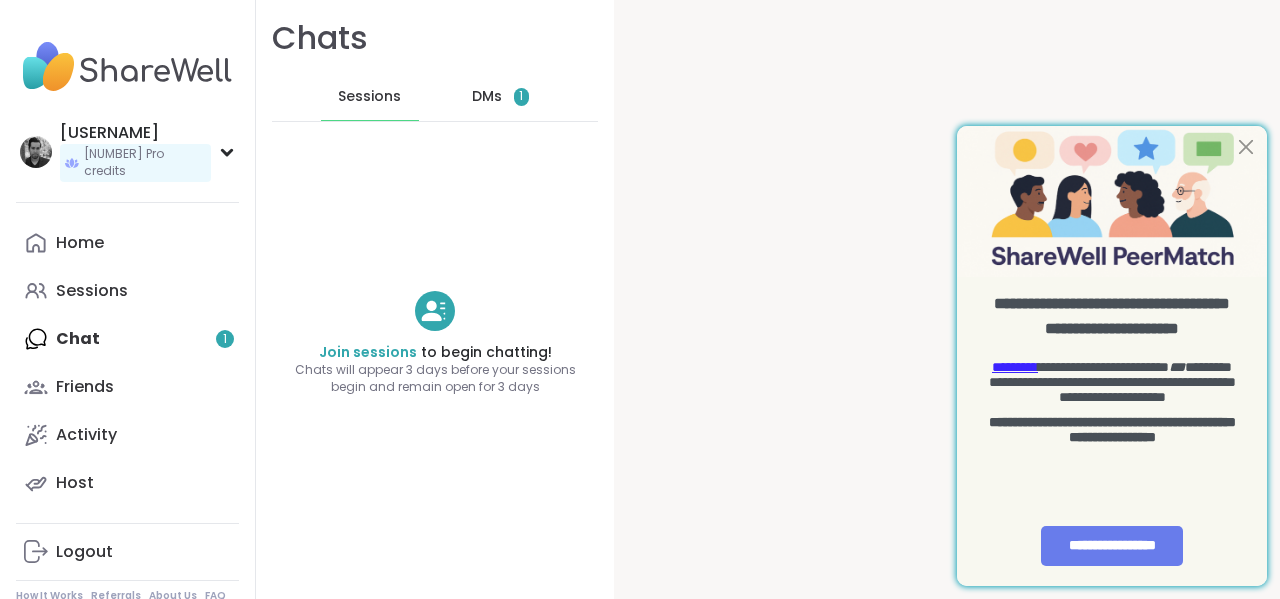 scroll, scrollTop: 0, scrollLeft: 0, axis: both 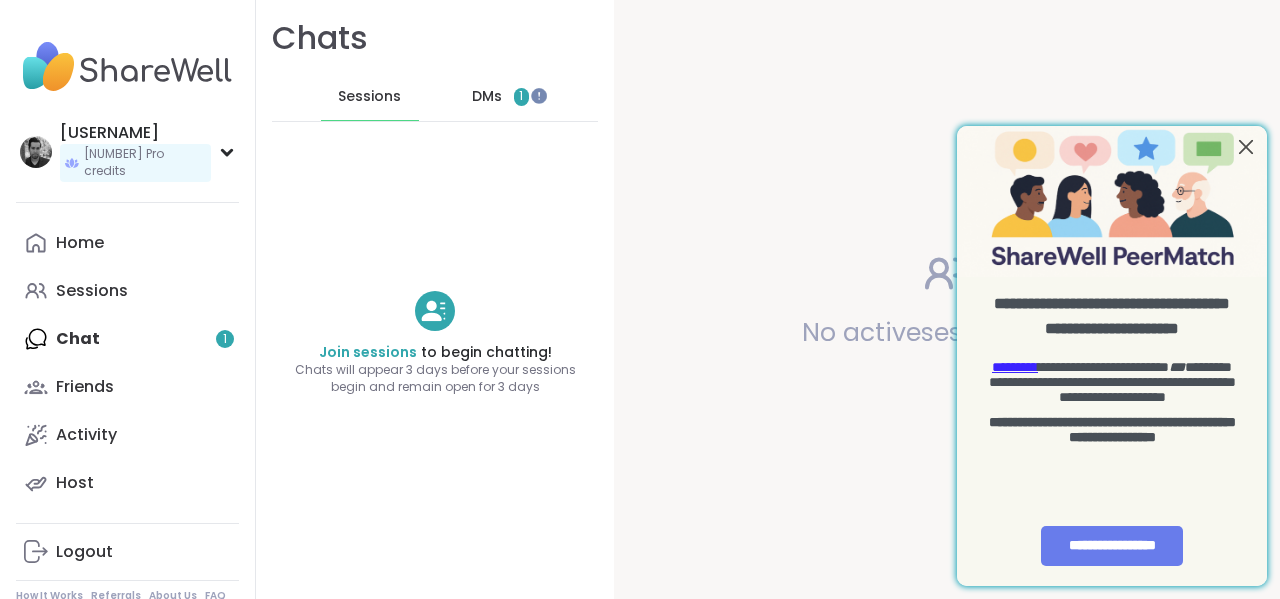click at bounding box center [1246, 146] 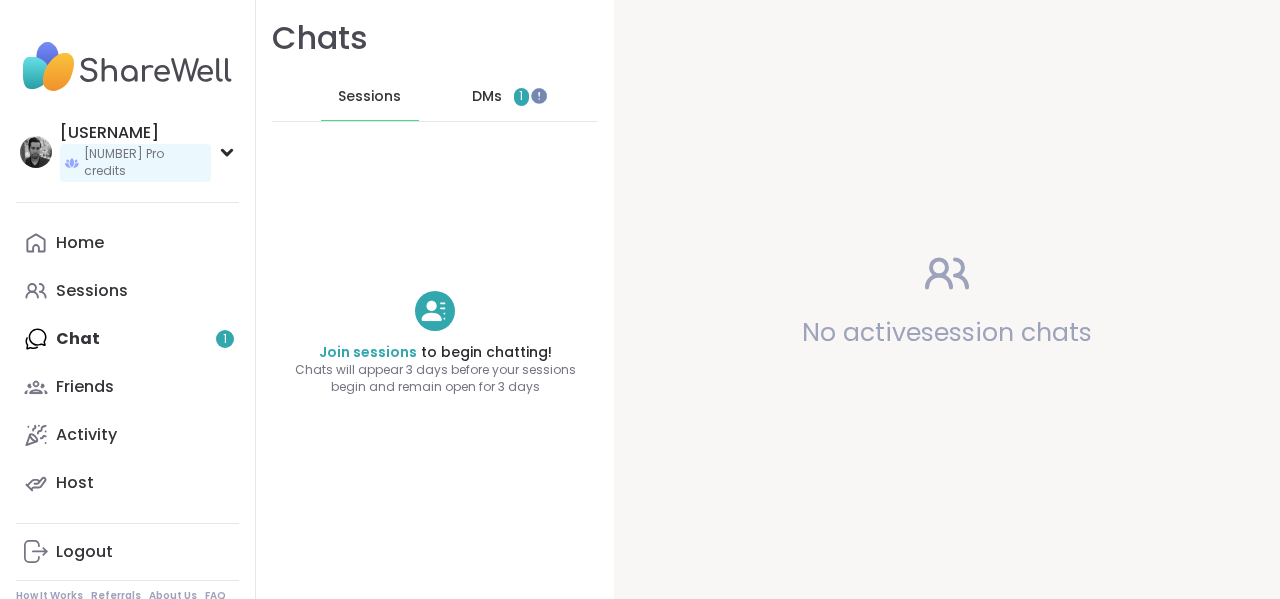 click on "DMs" at bounding box center (487, 97) 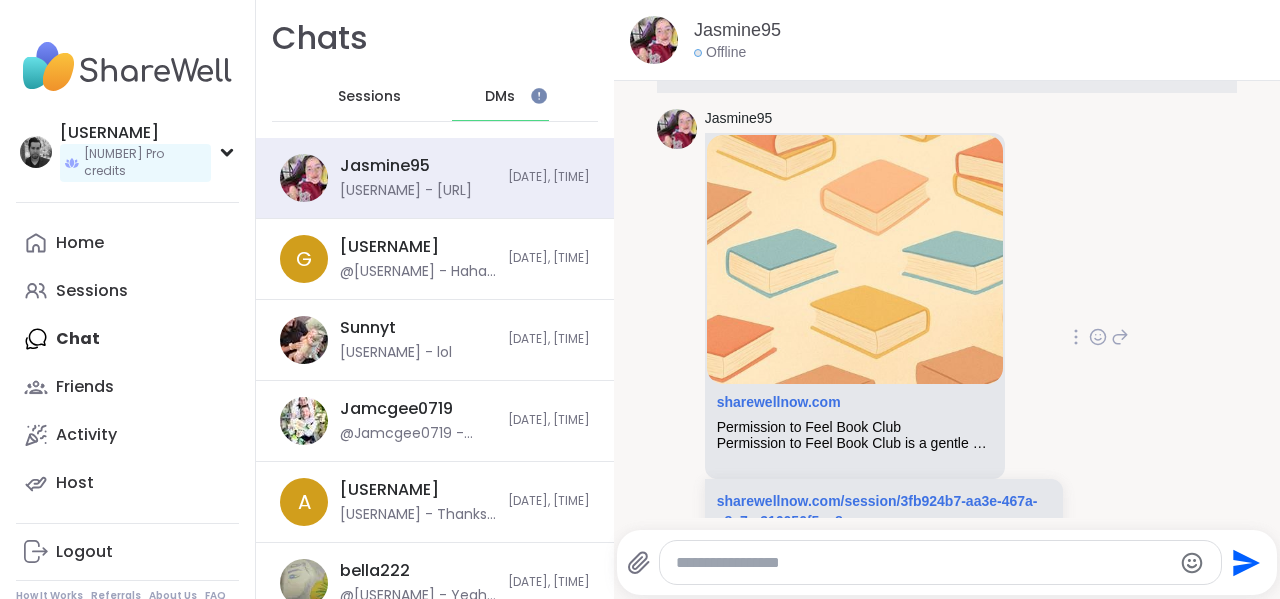 scroll, scrollTop: 14436, scrollLeft: 0, axis: vertical 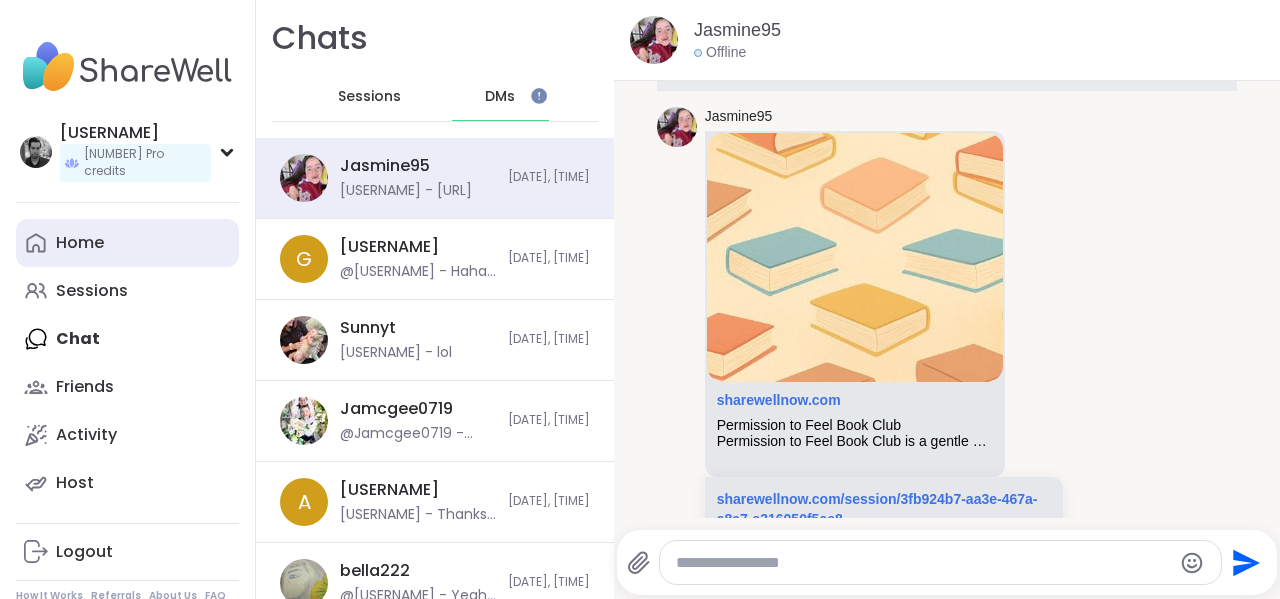 click on "Home" at bounding box center [127, 243] 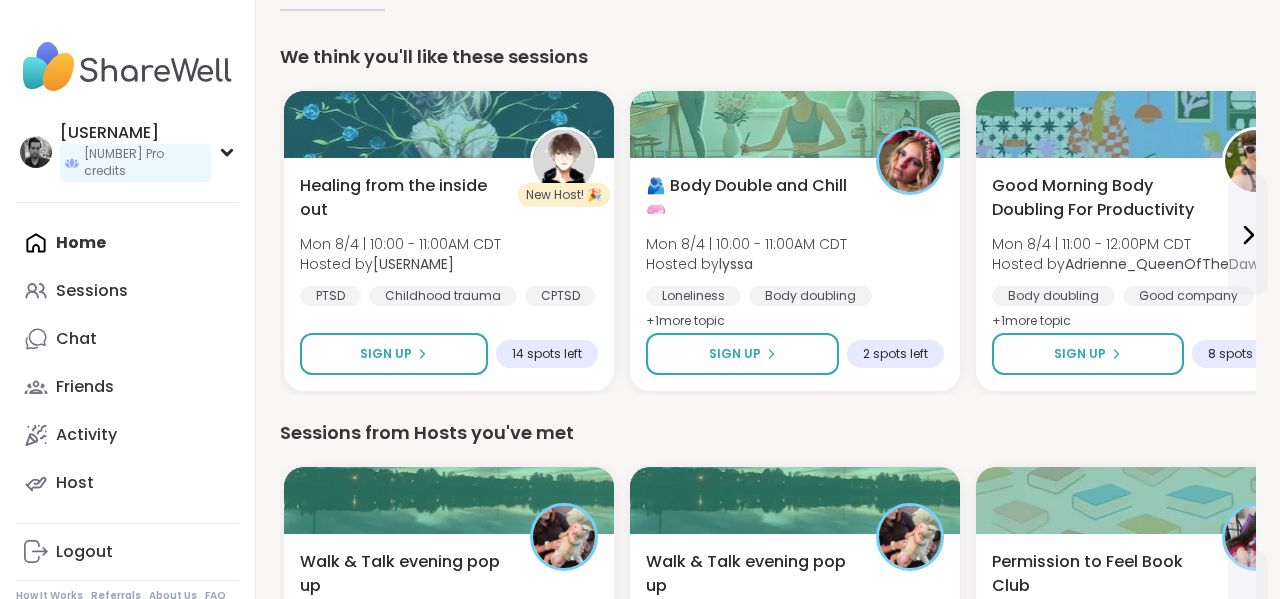 scroll, scrollTop: 461, scrollLeft: 0, axis: vertical 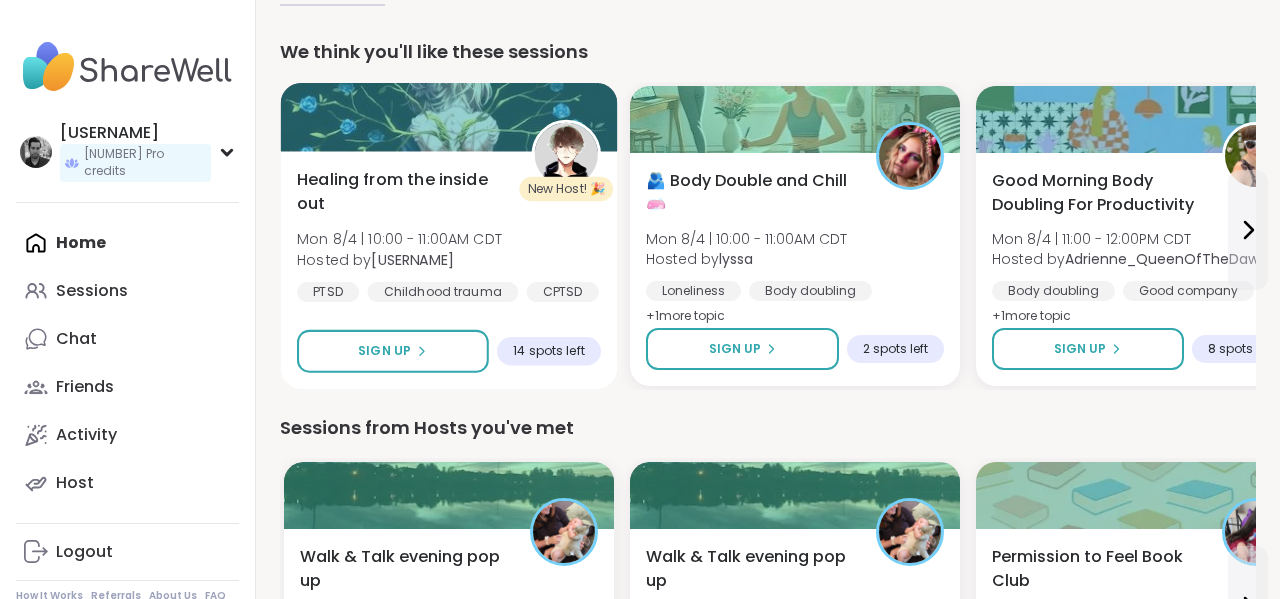 click on "[USERNAME]" at bounding box center [412, 259] 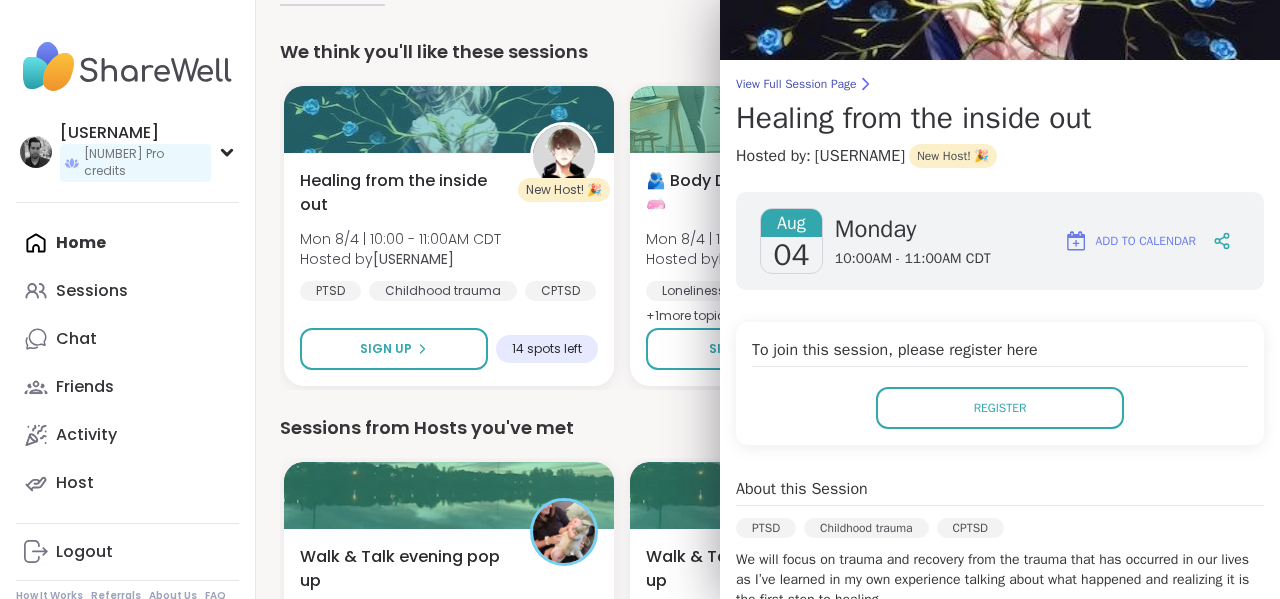 scroll, scrollTop: 102, scrollLeft: 0, axis: vertical 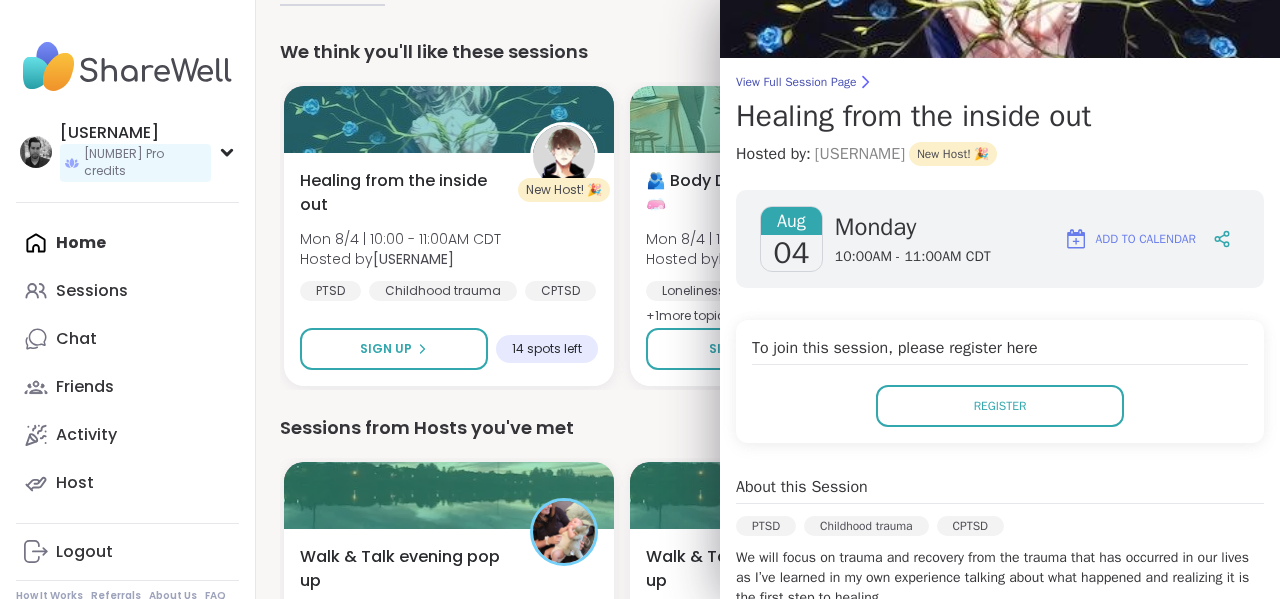 click on "[USERNAME]" at bounding box center (860, 154) 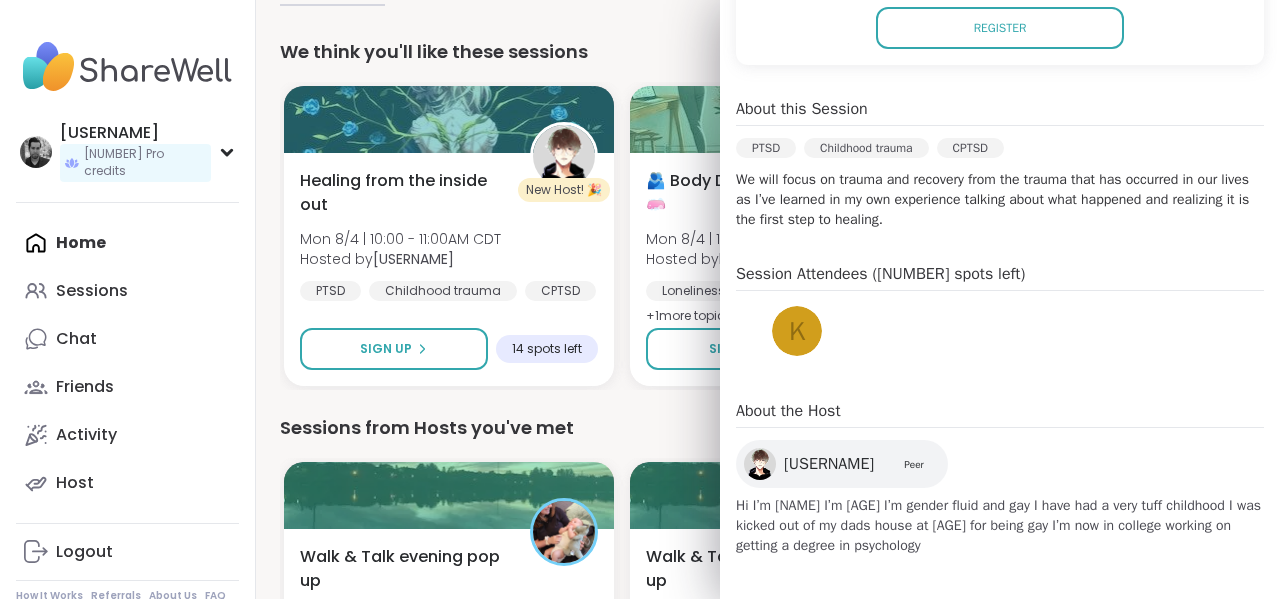 scroll, scrollTop: 482, scrollLeft: 0, axis: vertical 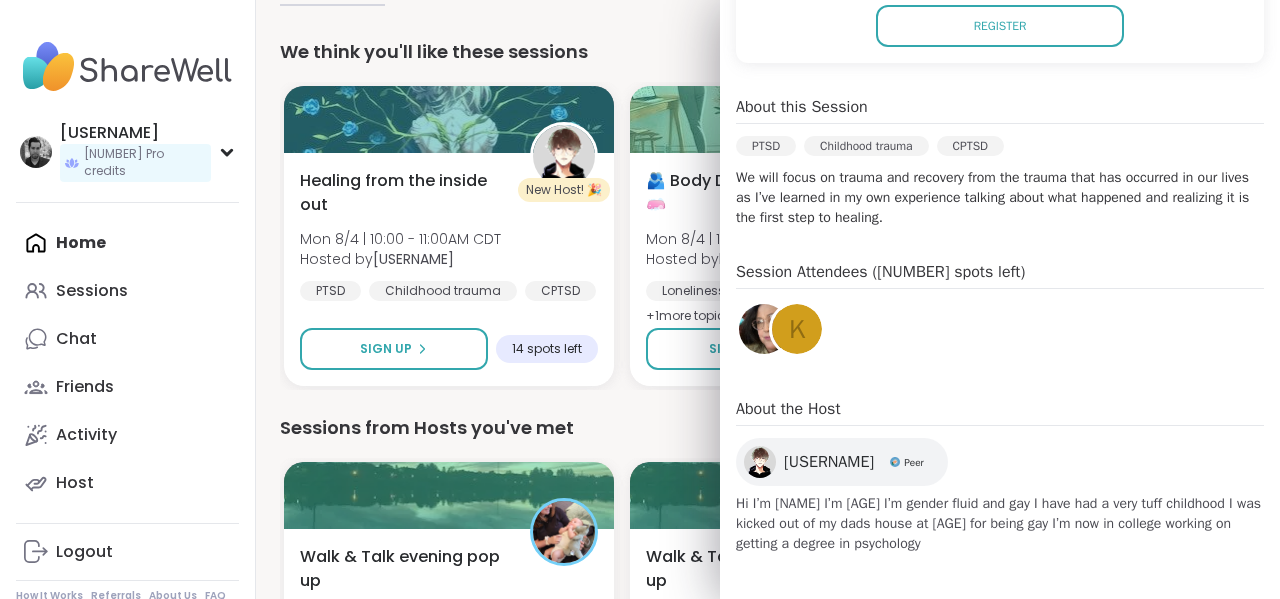 click on "Welcome to ShareWell You have   [NUMBER]  available Pro credit s   to book a Pro Session. Schedule your session Getting Started with ShareWell Complete your profile and personalize your Sharewell experience while you are waiting for your first session. Personalize your topics & sessions Add profile photo Register for your first session Your Sessions Attending 0 Hosting 0 Calendar We think you'll like these sessions New Host! 🎉 Healing from the inside out  Mon [DATE] | [TIME] - [TIME][TIMEZONE] Hosted by  [USERNAME] PTSD Childhood trauma CPTSD Sign Up [NUMBER] spots left 🫂 Body Double and Chill 🧼  Mon [DATE] | [TIME] - [TIME][TIMEZONE] Hosted by  [USERNAME] Loneliness Body doubling Abandonment + 1  more topic Sign Up [NUMBER] spots left Good Morning Body Doubling For Productivity Mon [DATE] | [TIME] - [TIME][TIMEZONE] Hosted by  [USERNAME] Body doubling Good company Goal-setting + 1  more topic Sign Up [NUMBER] spots left New Host! 🎉 The Parent pod Mon [DATE] | [TIME] - [TIME][TIMEZONE] Hosted by  [USERNAME] Parenting challenges Anxiety Sign Up + 1" at bounding box center [768, 1137] 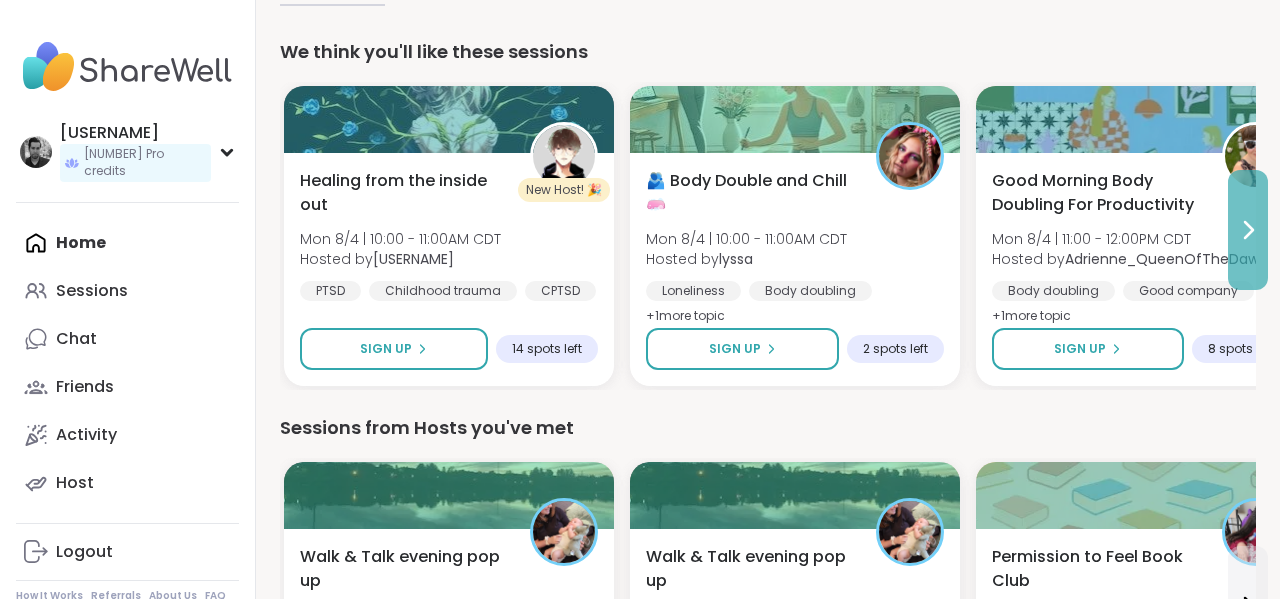 click 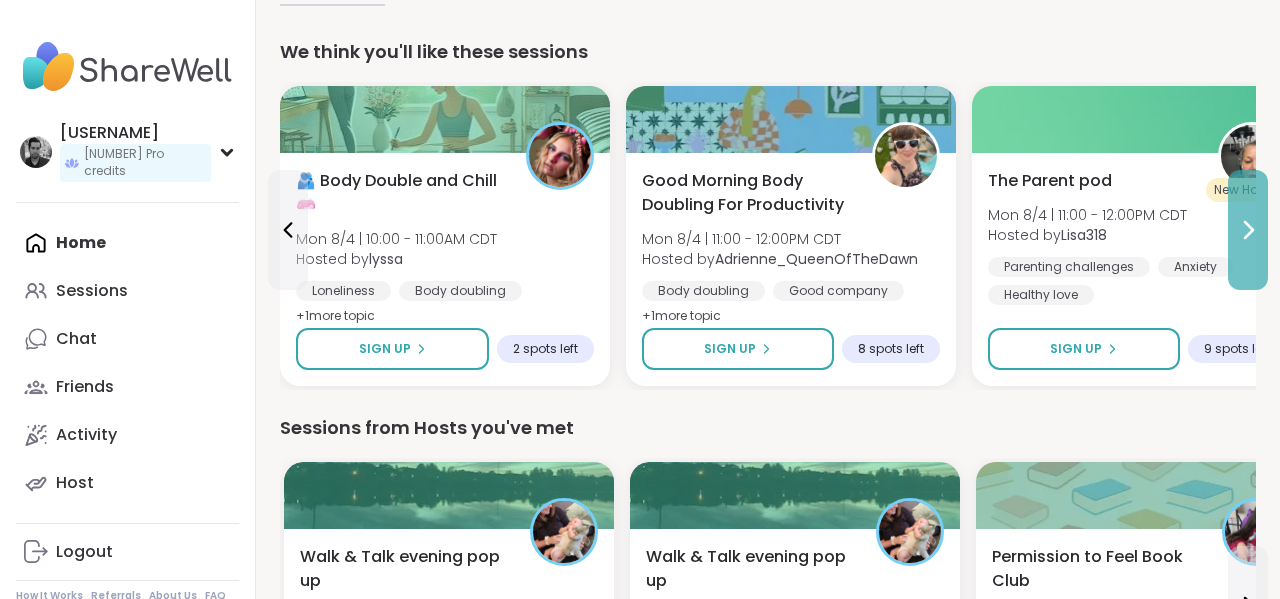 click 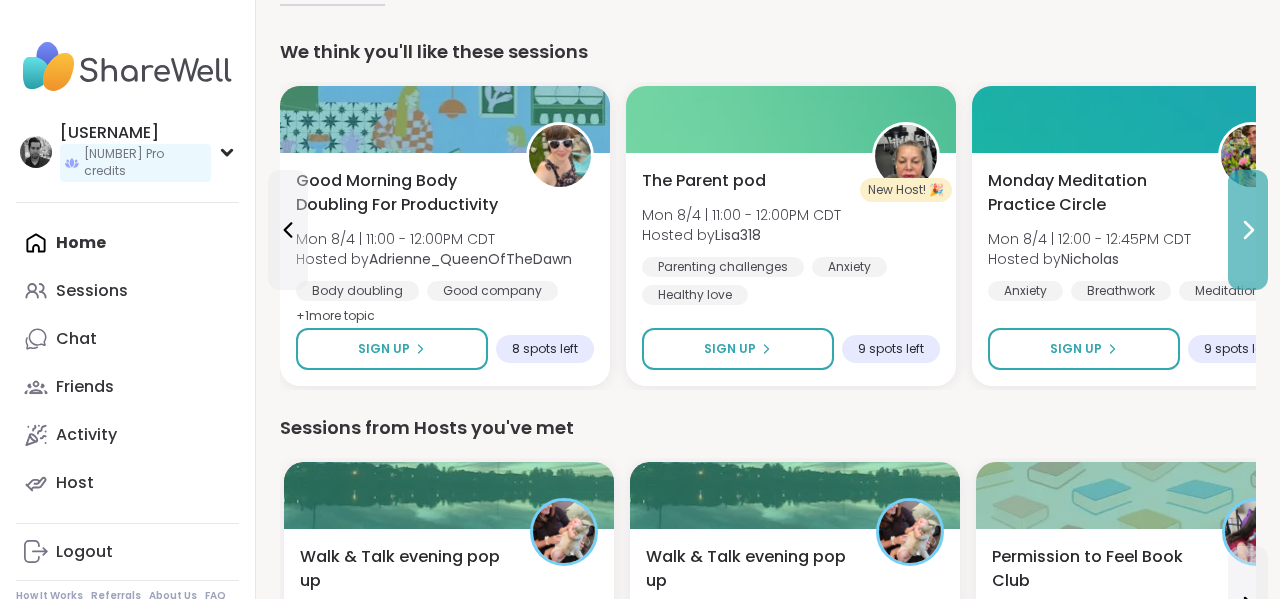 click 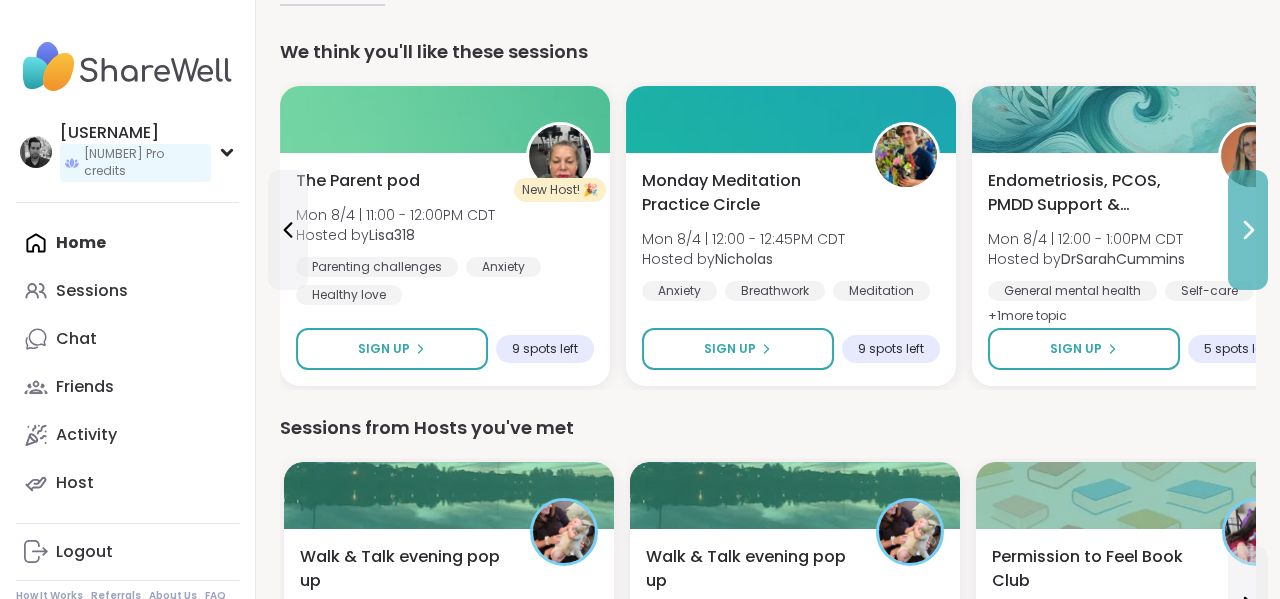 click 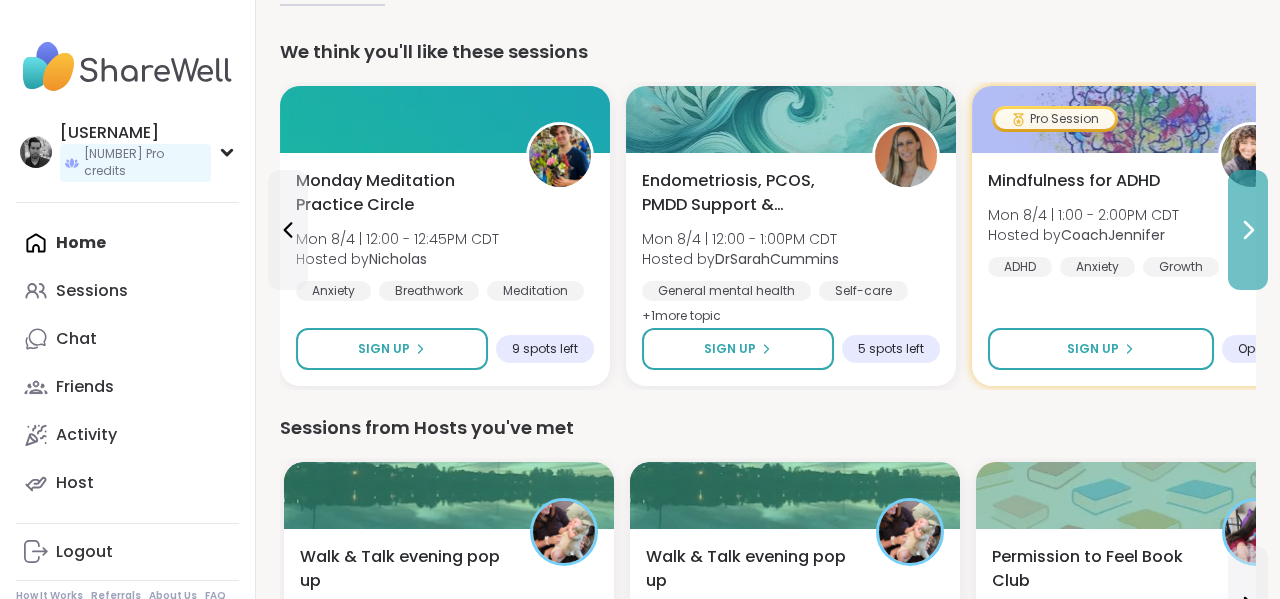 click 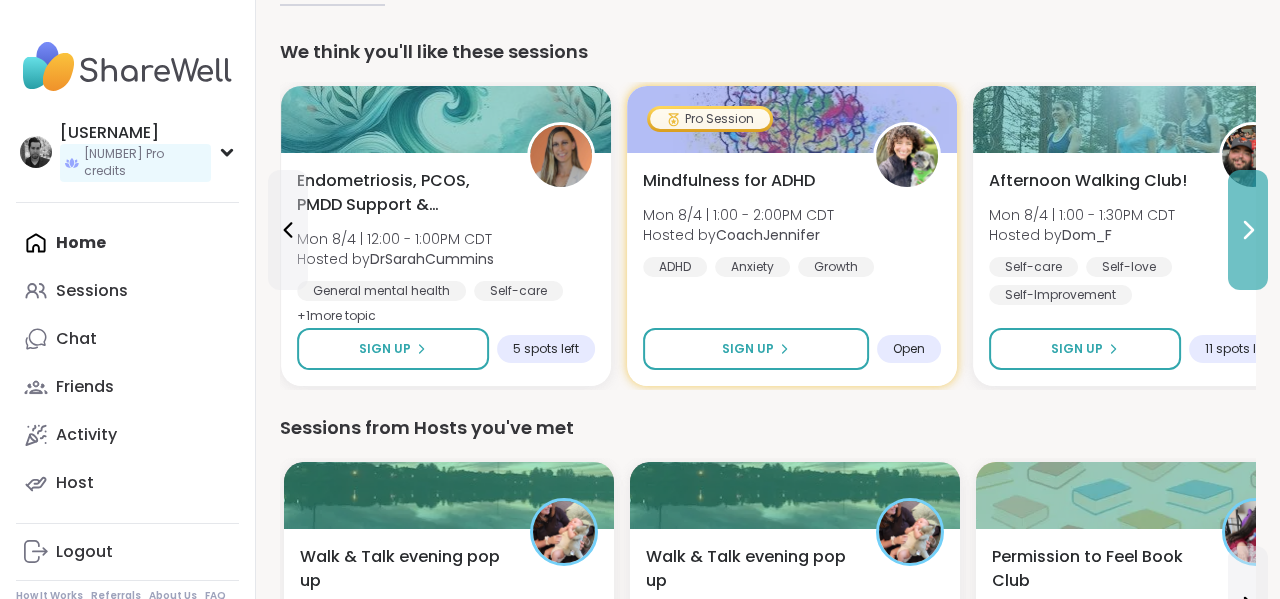 click 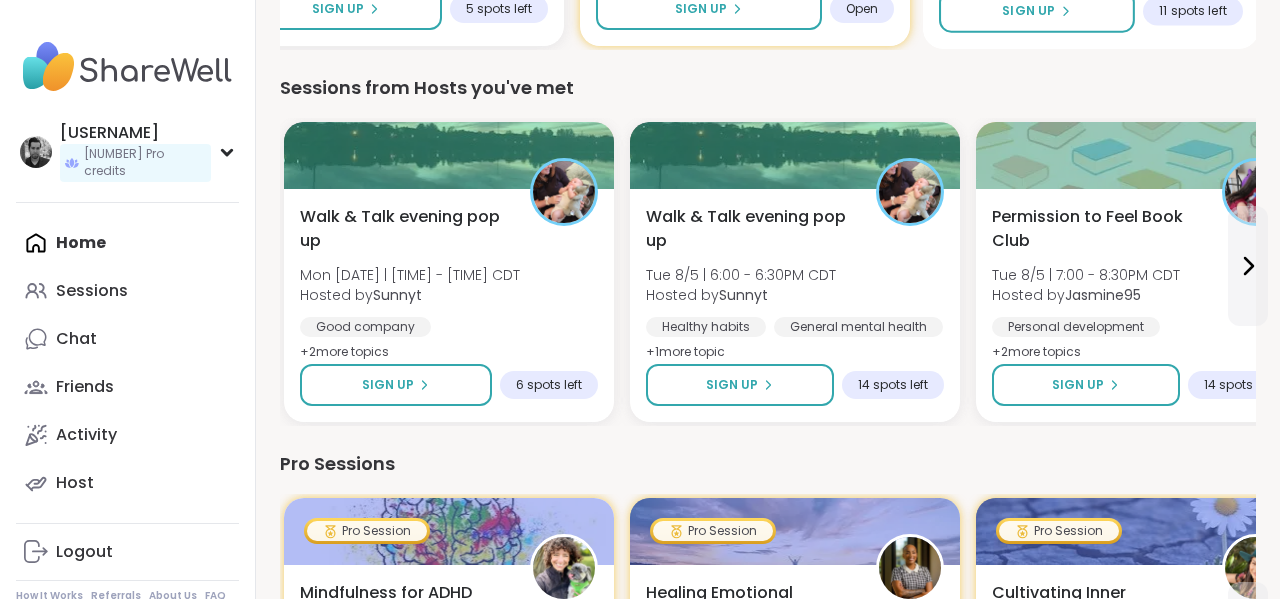 scroll, scrollTop: 795, scrollLeft: 0, axis: vertical 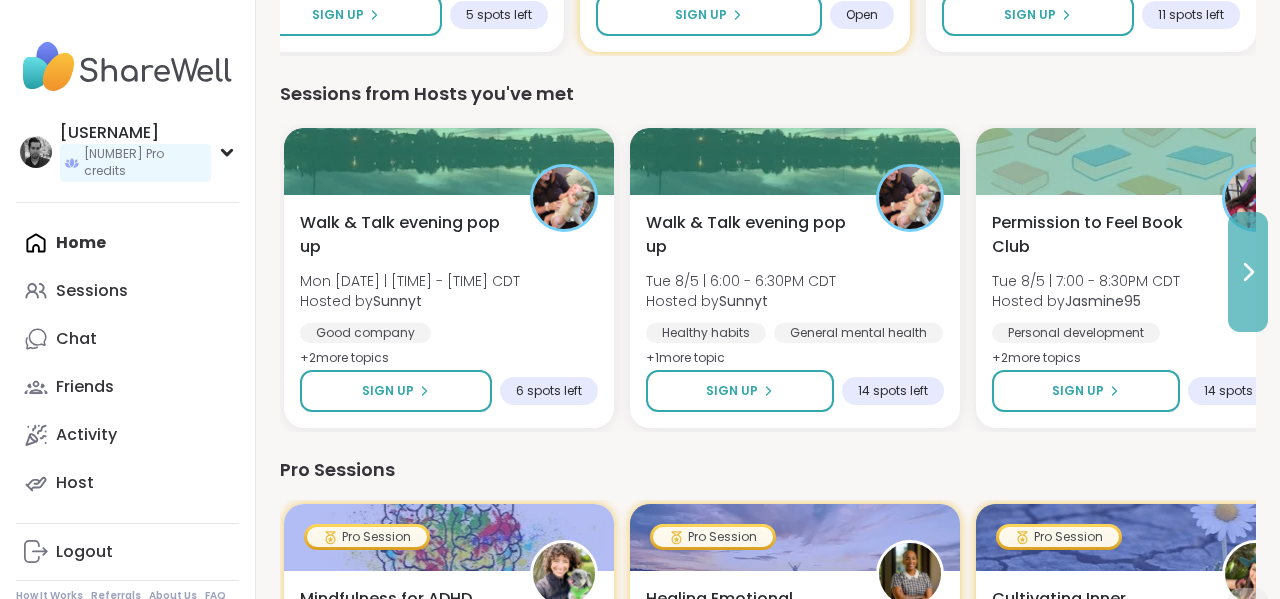 click 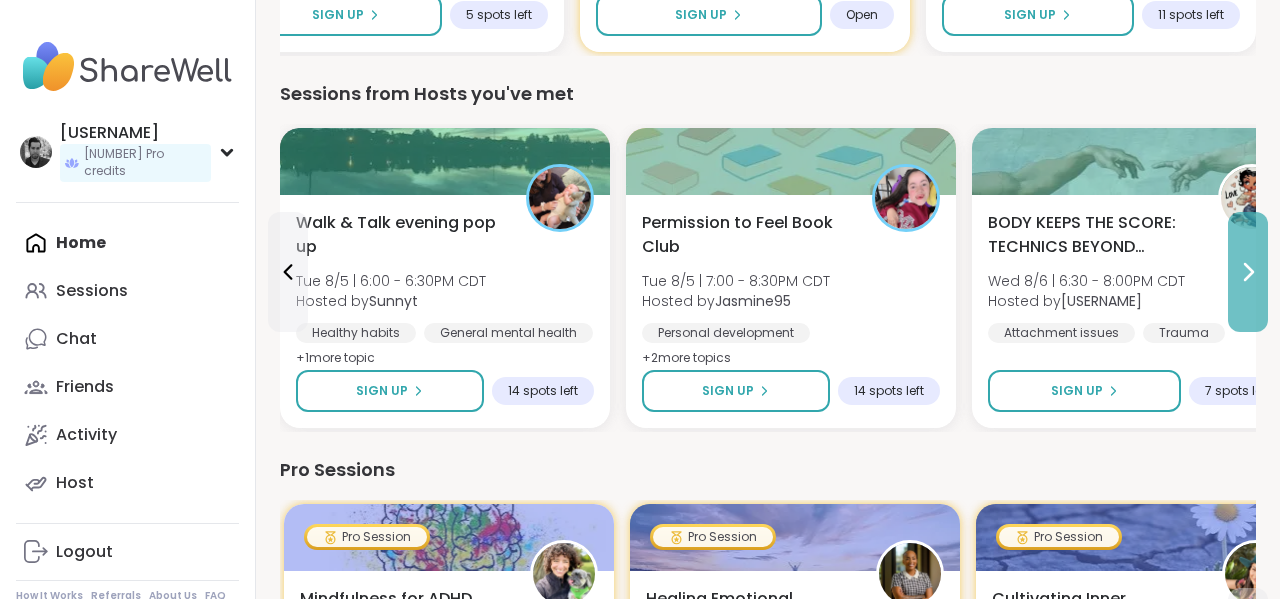 click 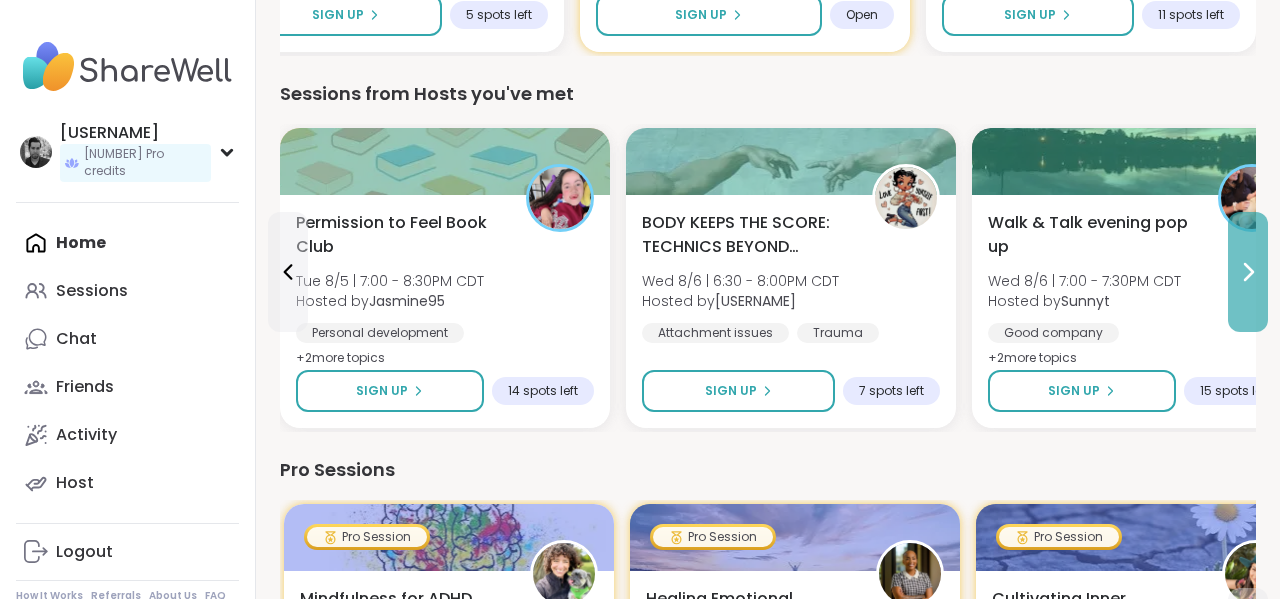 click 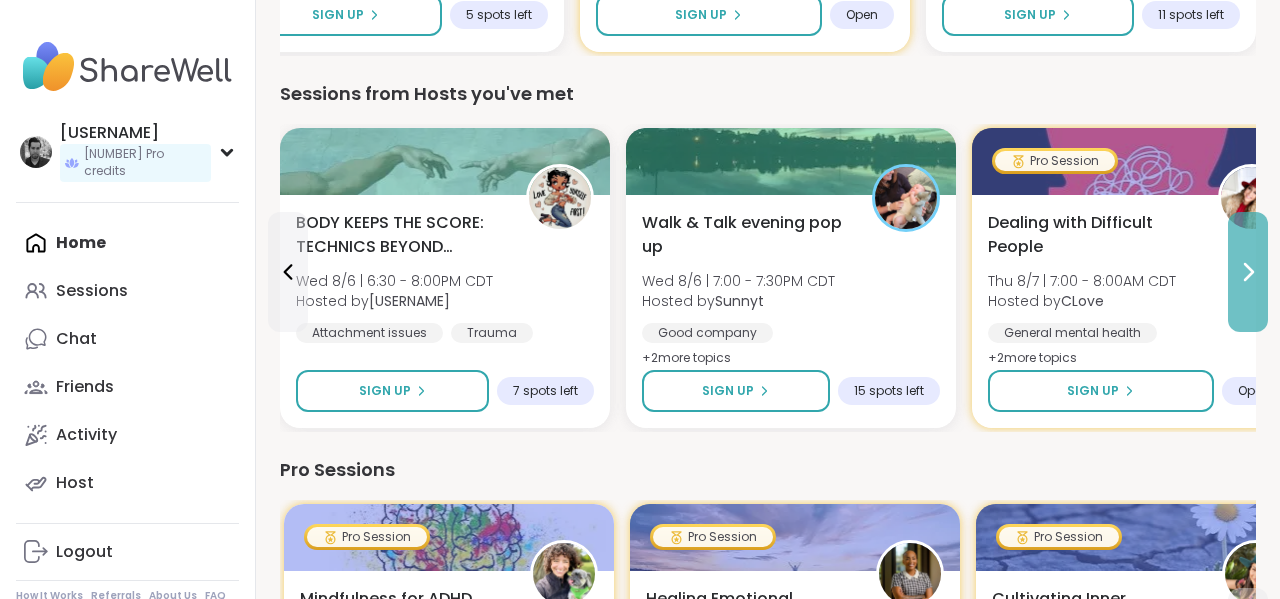 click 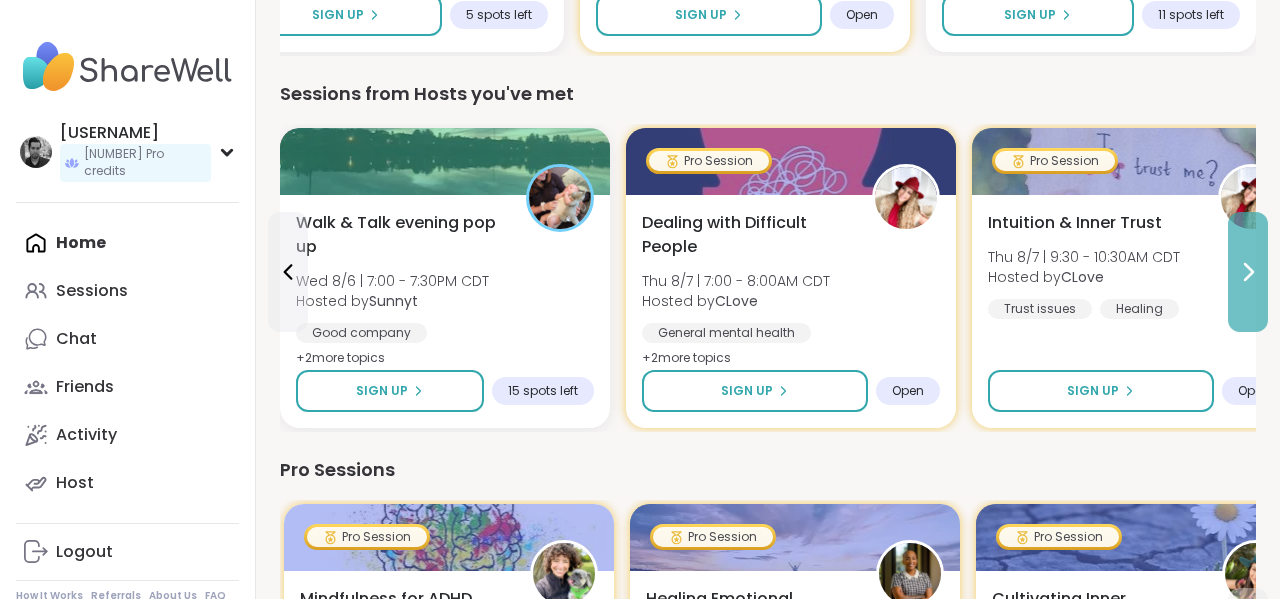 click 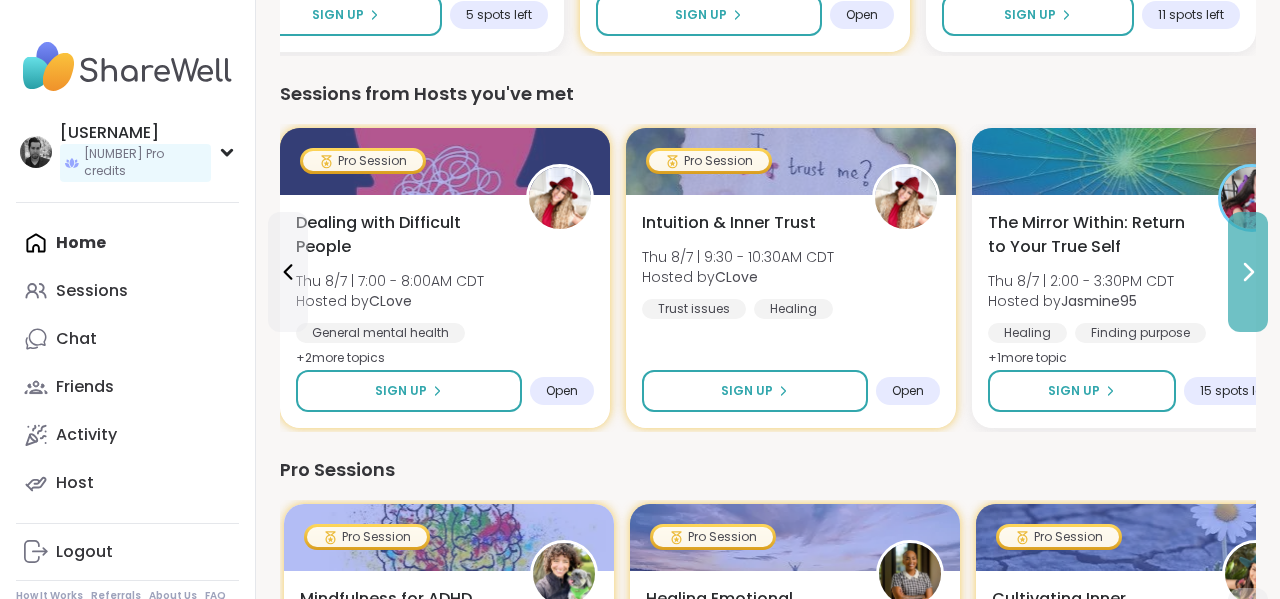 click 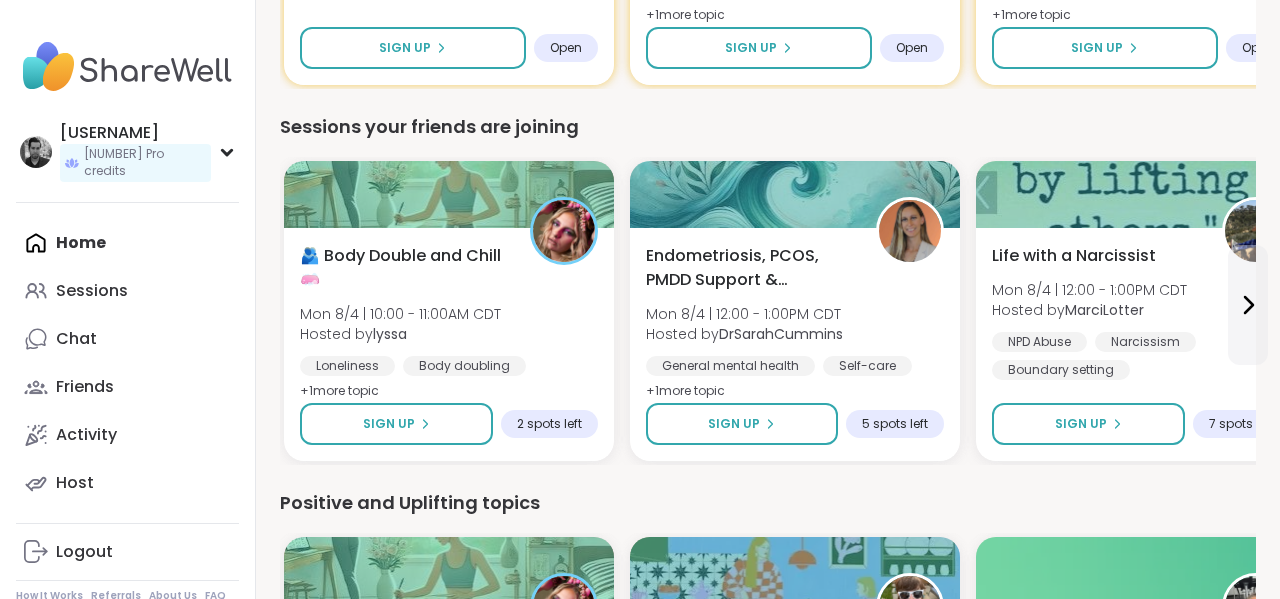 scroll, scrollTop: 1526, scrollLeft: 0, axis: vertical 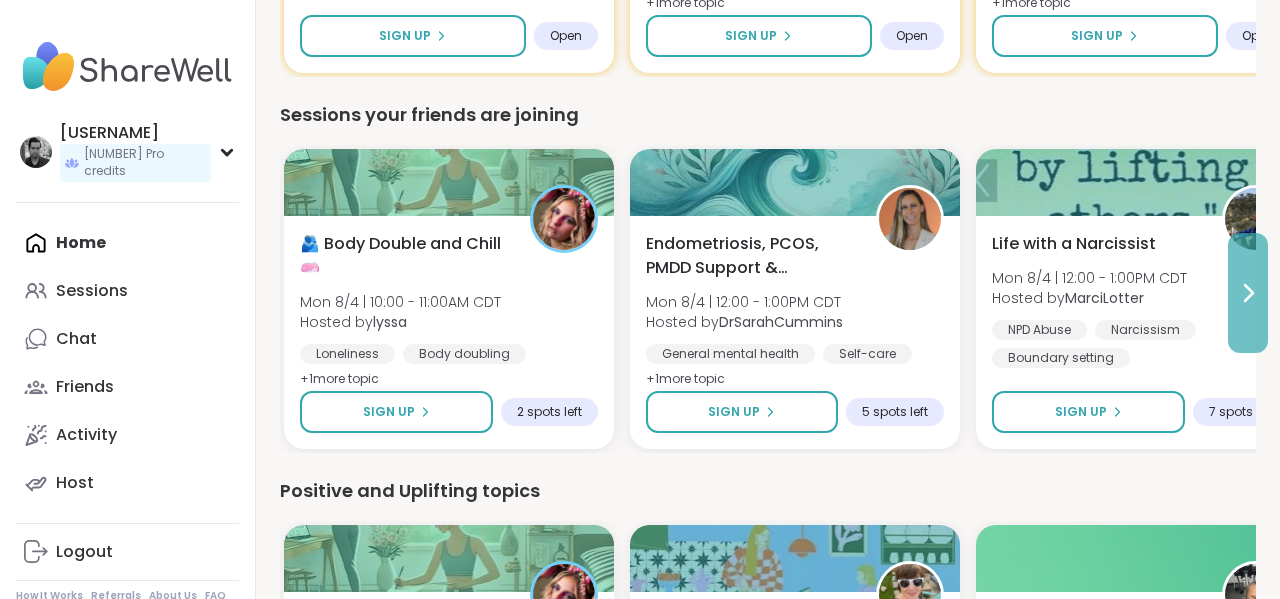 click 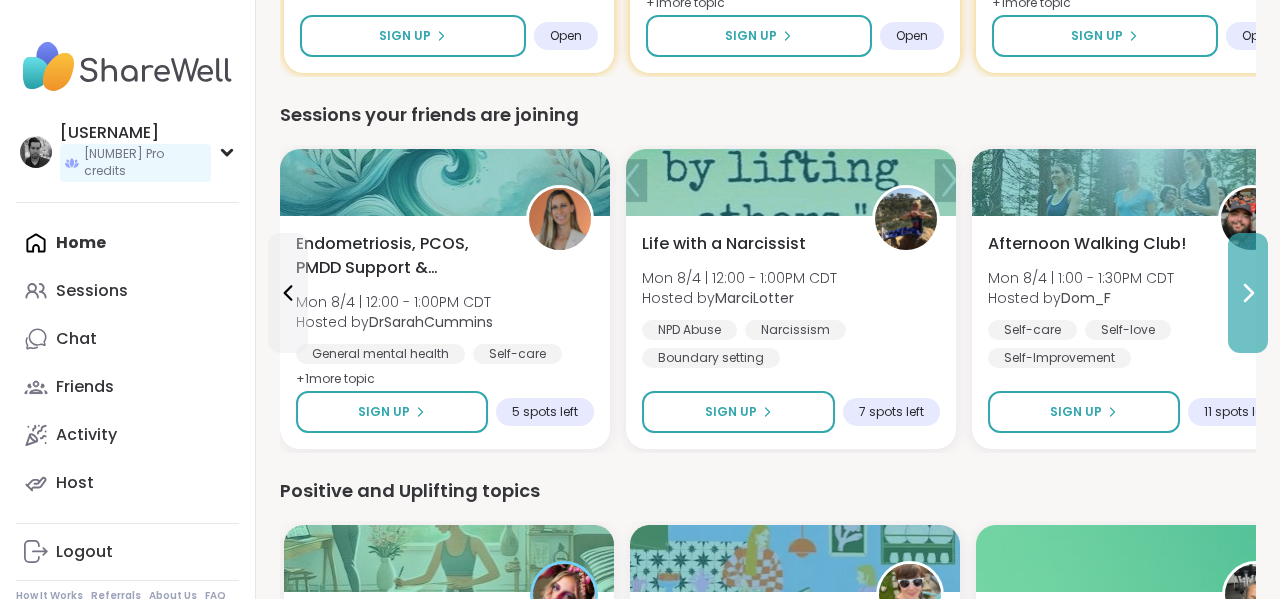 click 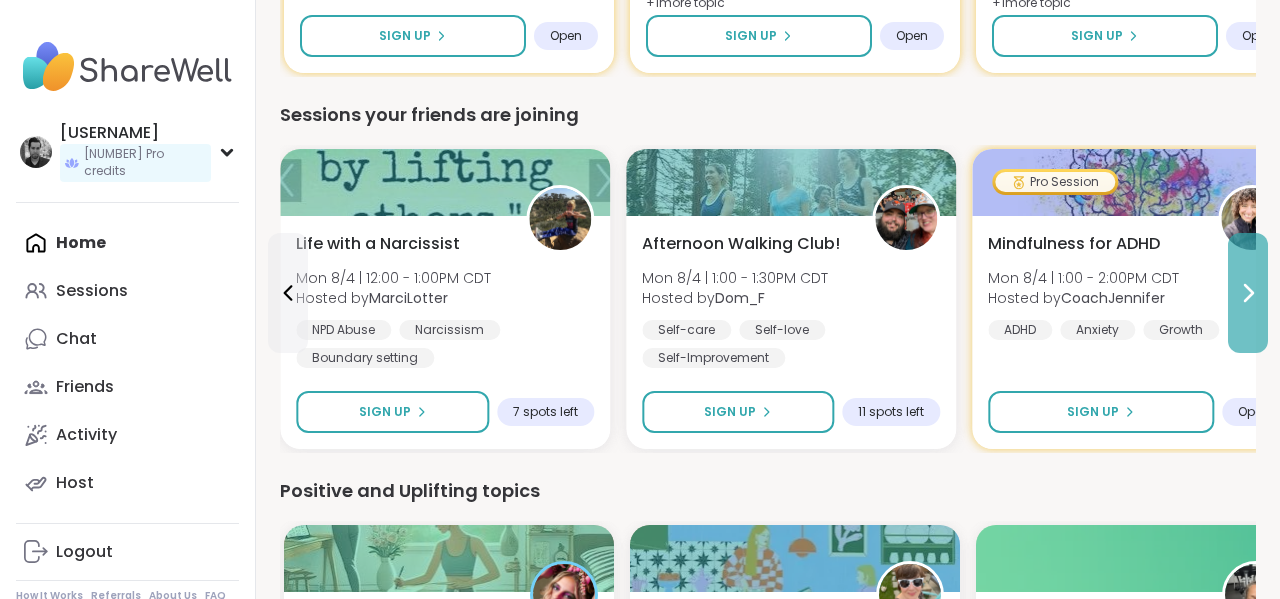 click 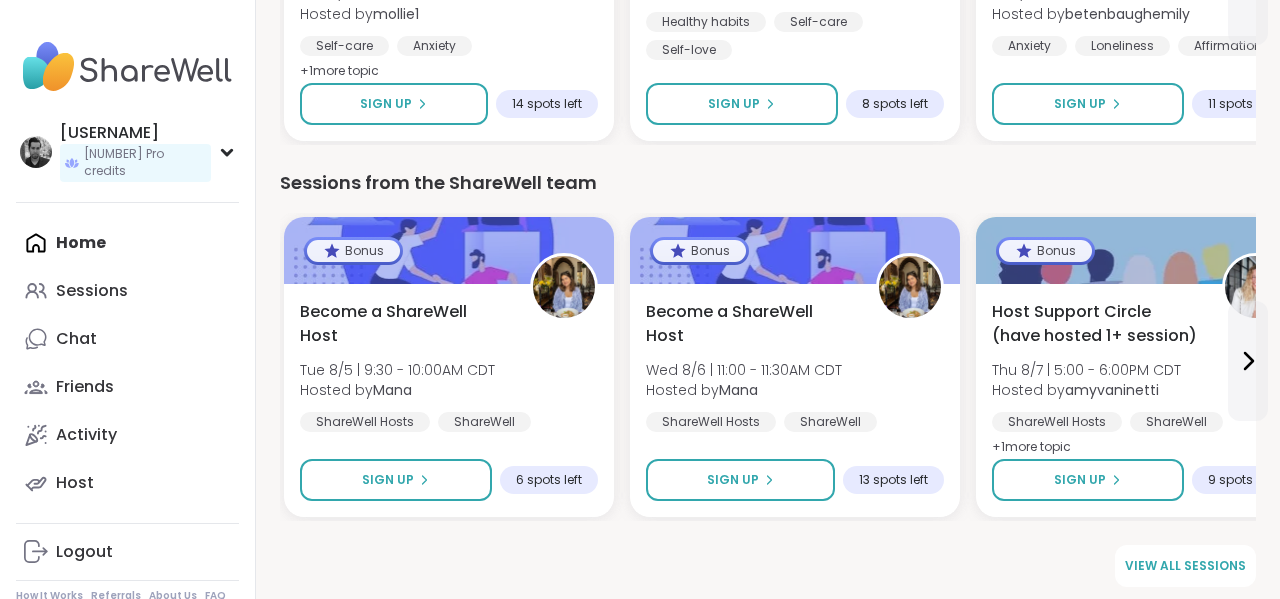 scroll, scrollTop: 2593, scrollLeft: 0, axis: vertical 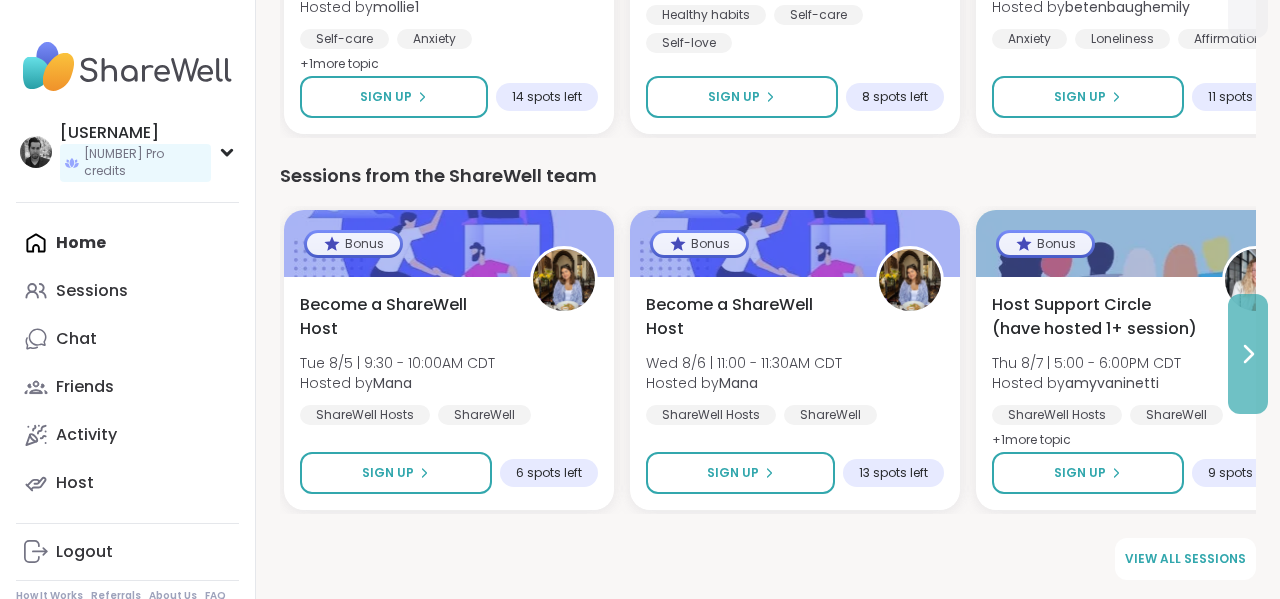 click 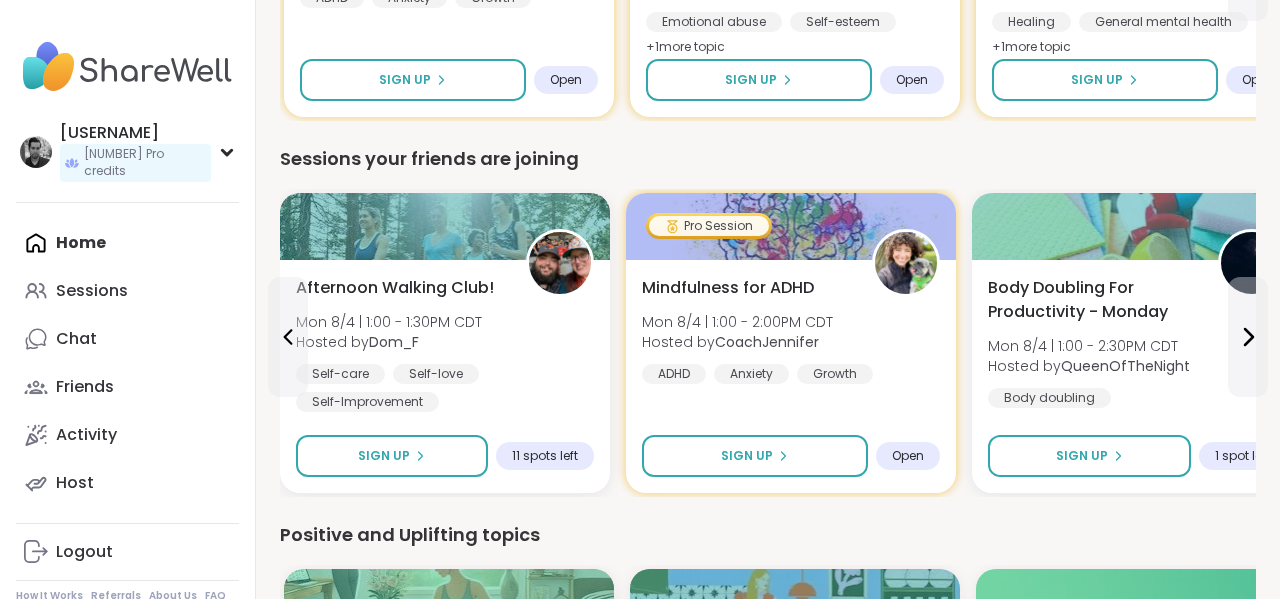 scroll, scrollTop: 0, scrollLeft: 0, axis: both 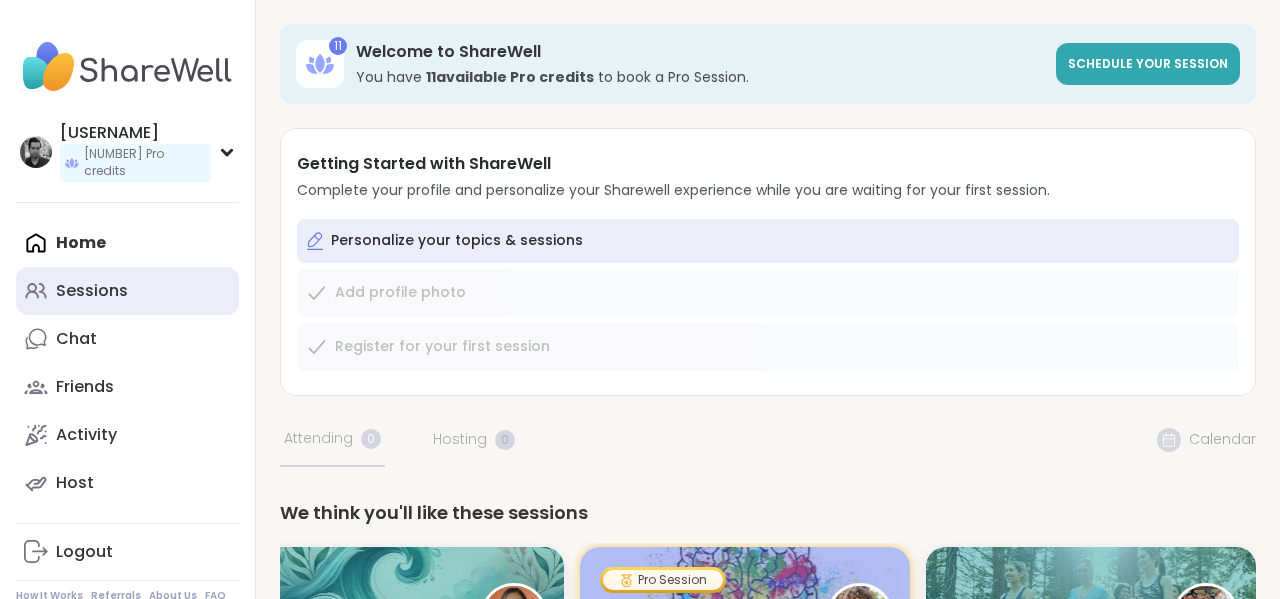 click on "Sessions" at bounding box center [92, 291] 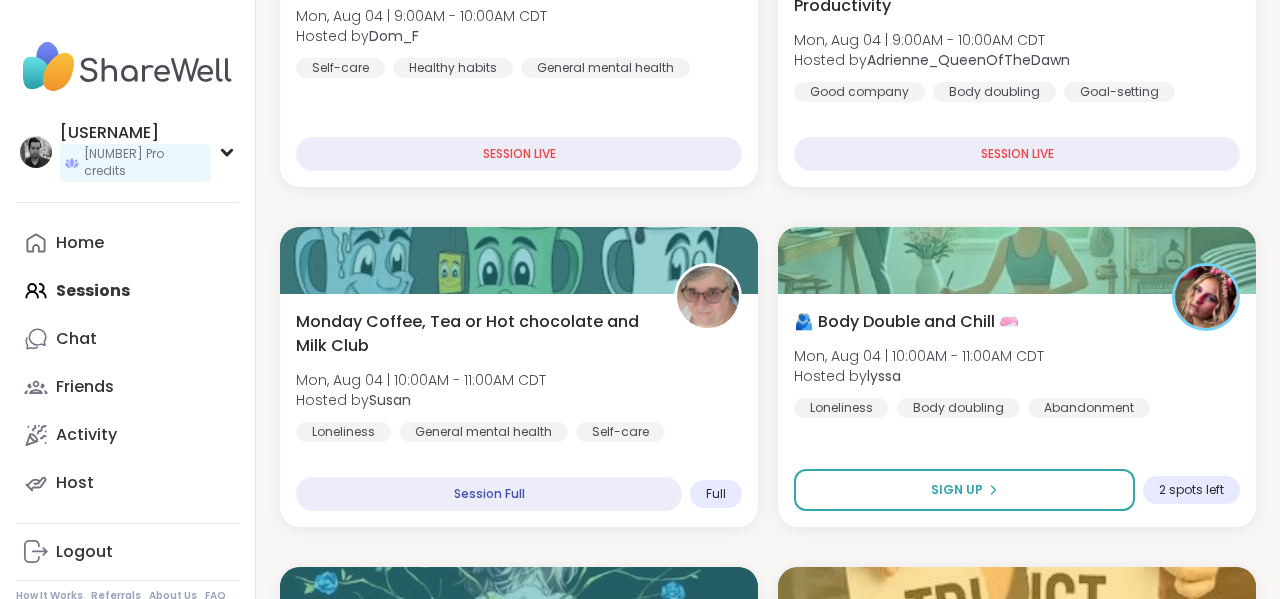 scroll, scrollTop: 0, scrollLeft: 0, axis: both 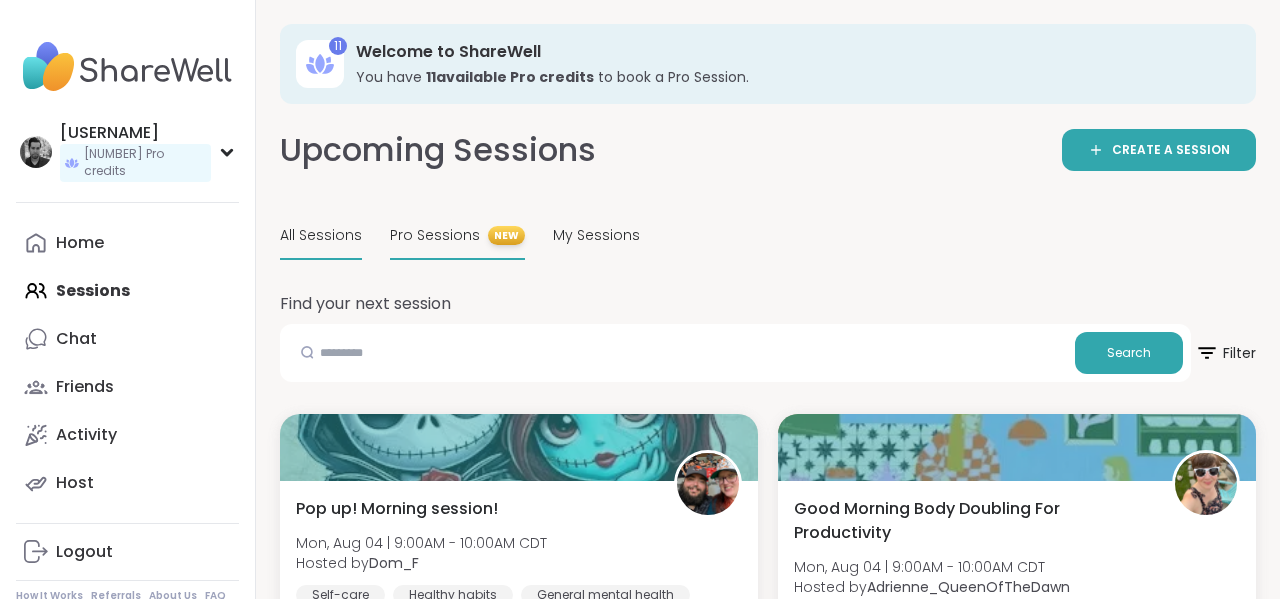click on "Pro Sessions" at bounding box center (435, 235) 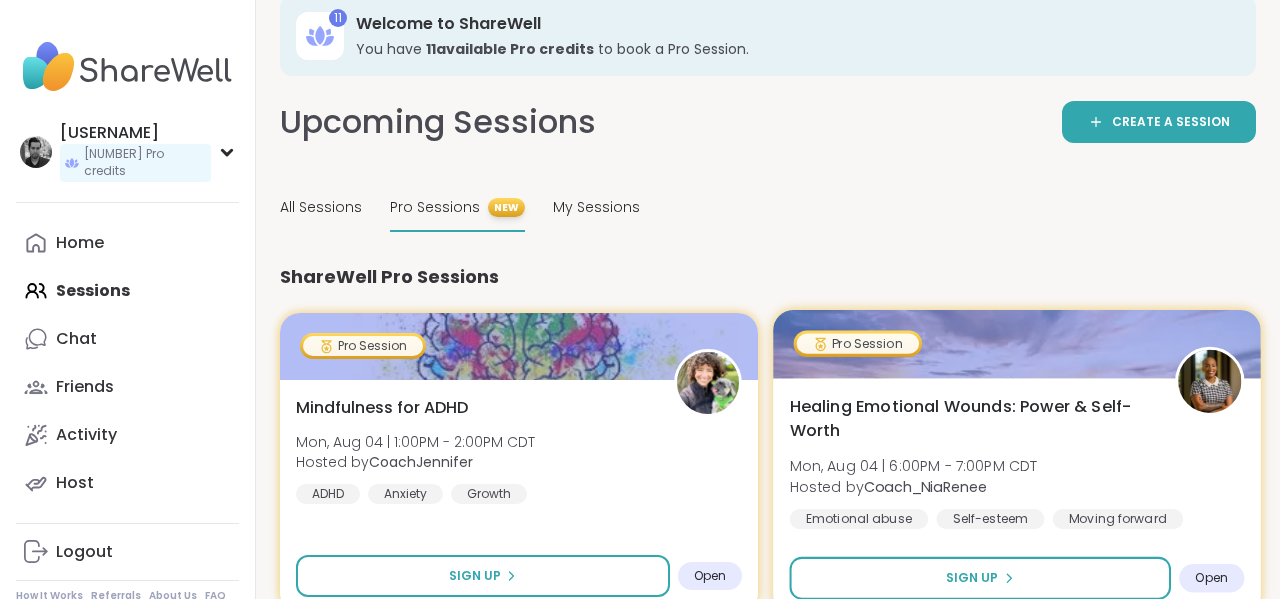 scroll, scrollTop: 0, scrollLeft: 0, axis: both 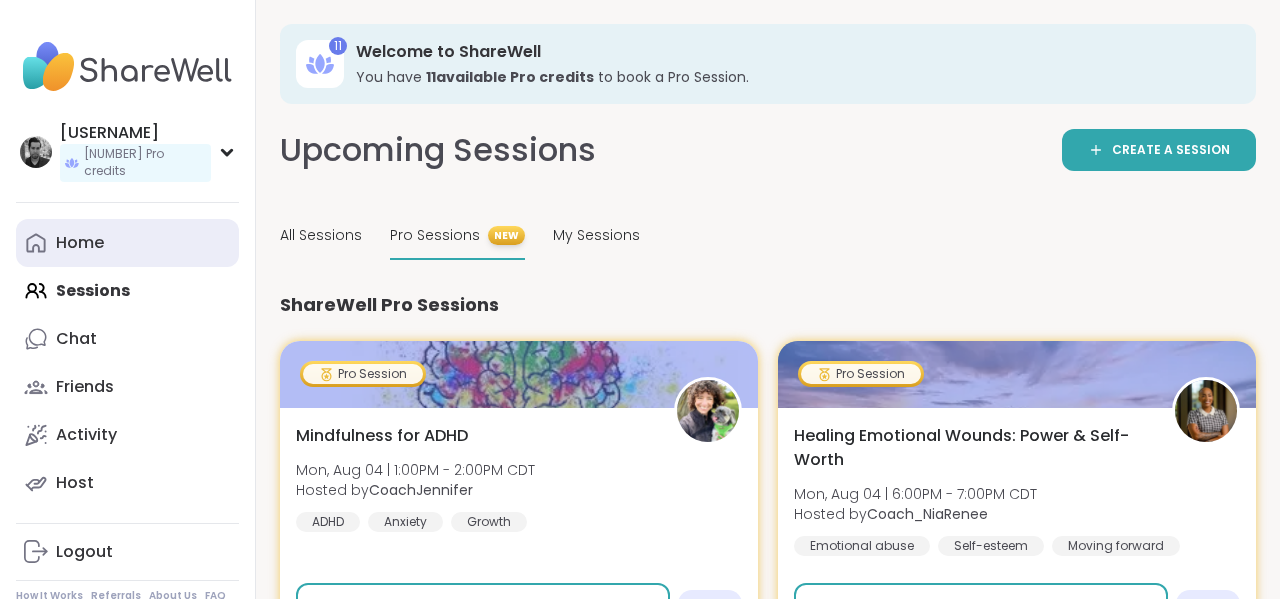 click on "Home" at bounding box center [80, 243] 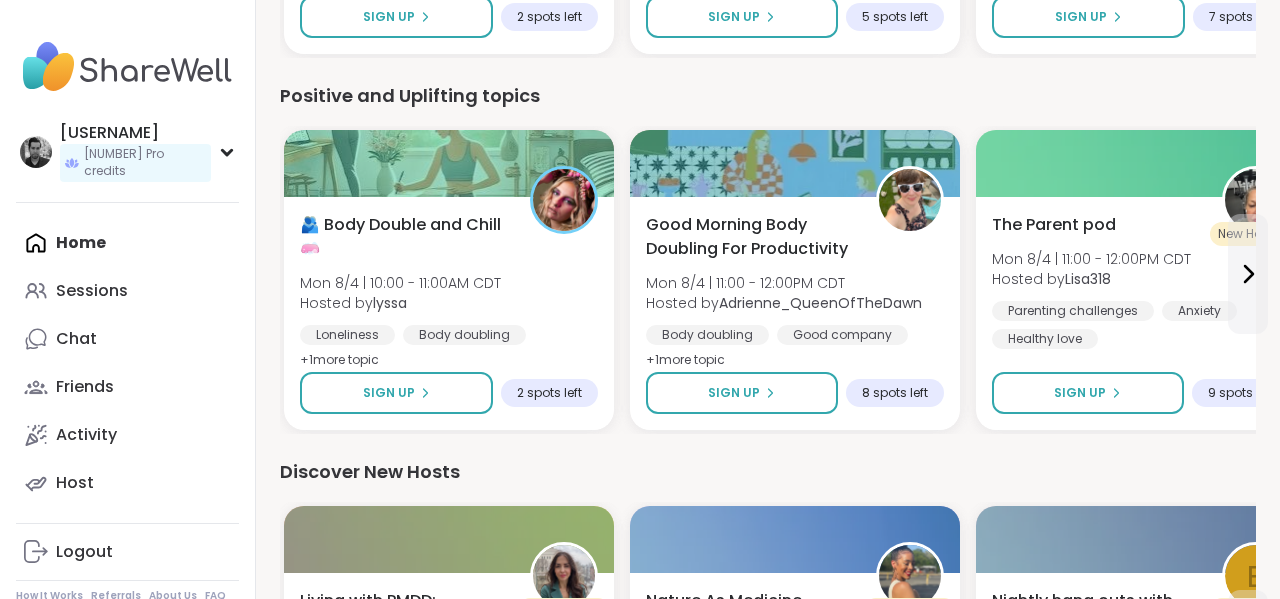 scroll, scrollTop: 1924, scrollLeft: 0, axis: vertical 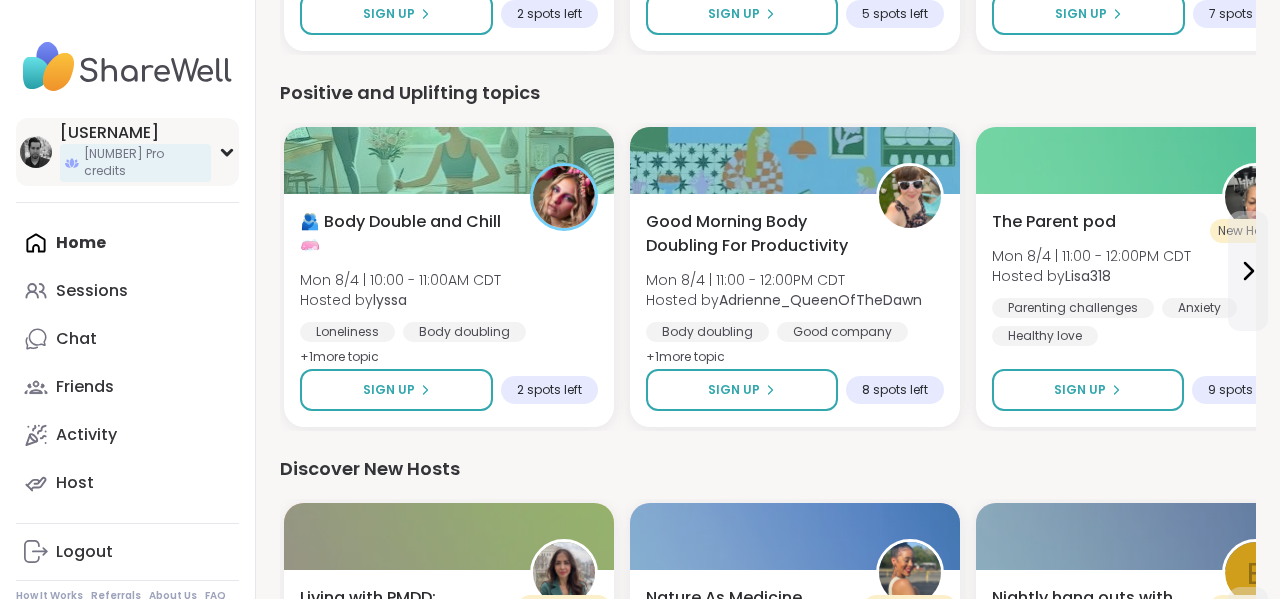 click on "[USERNAME]" at bounding box center [135, 133] 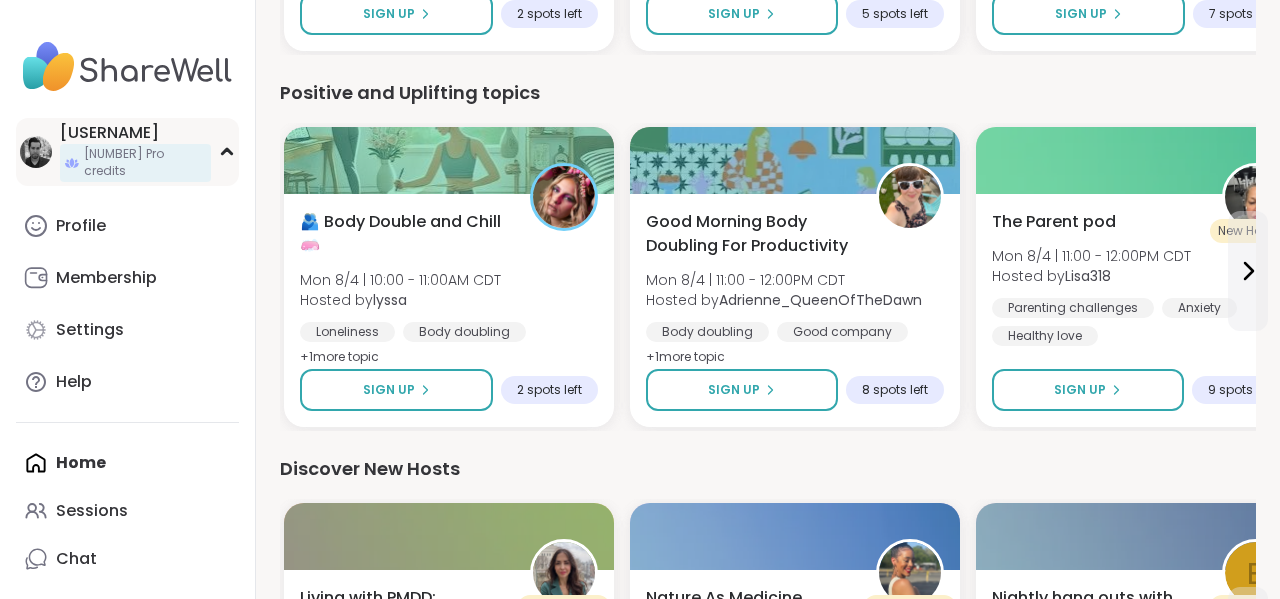 click on "[USERNAME]" at bounding box center [135, 133] 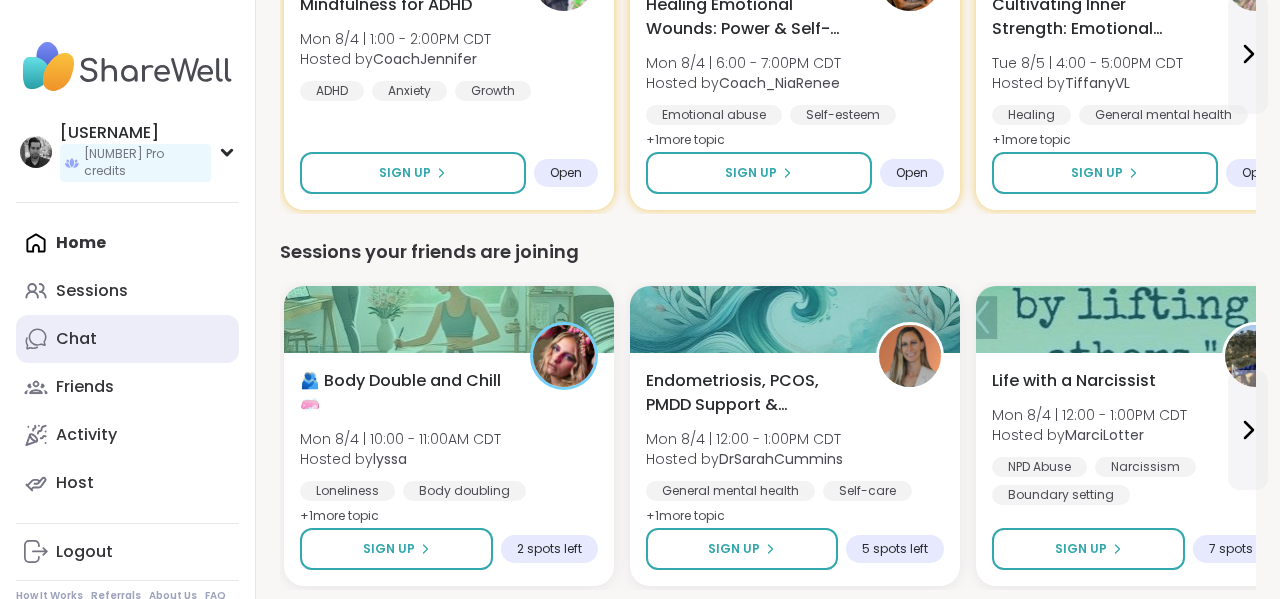 scroll, scrollTop: 0, scrollLeft: 0, axis: both 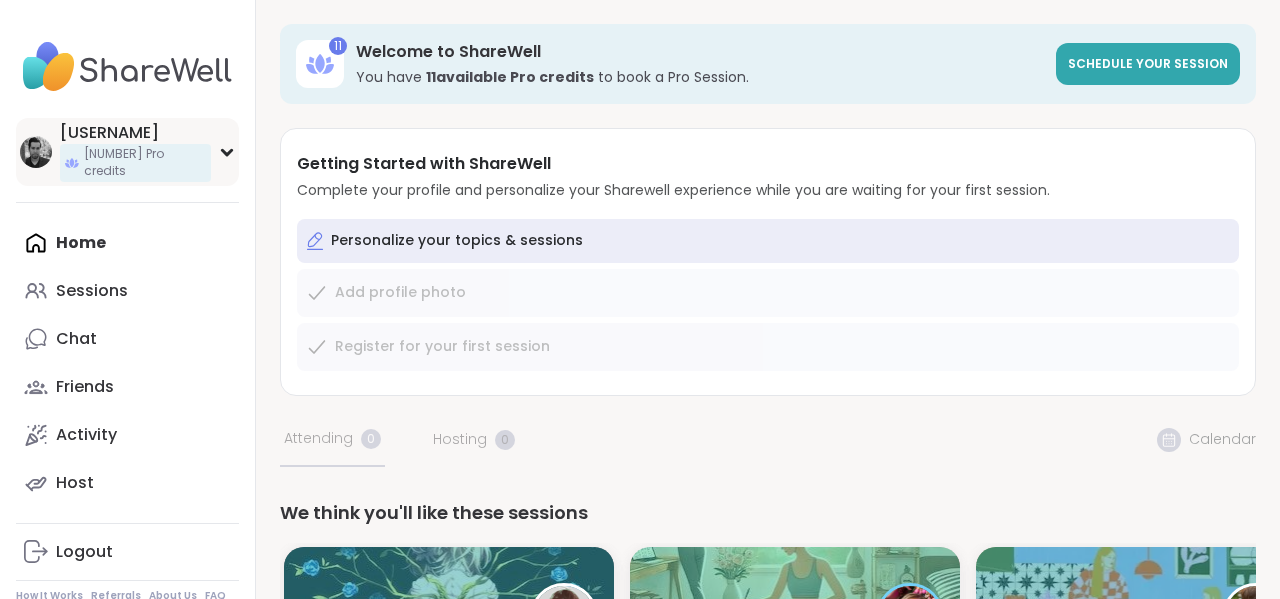 click at bounding box center (36, 152) 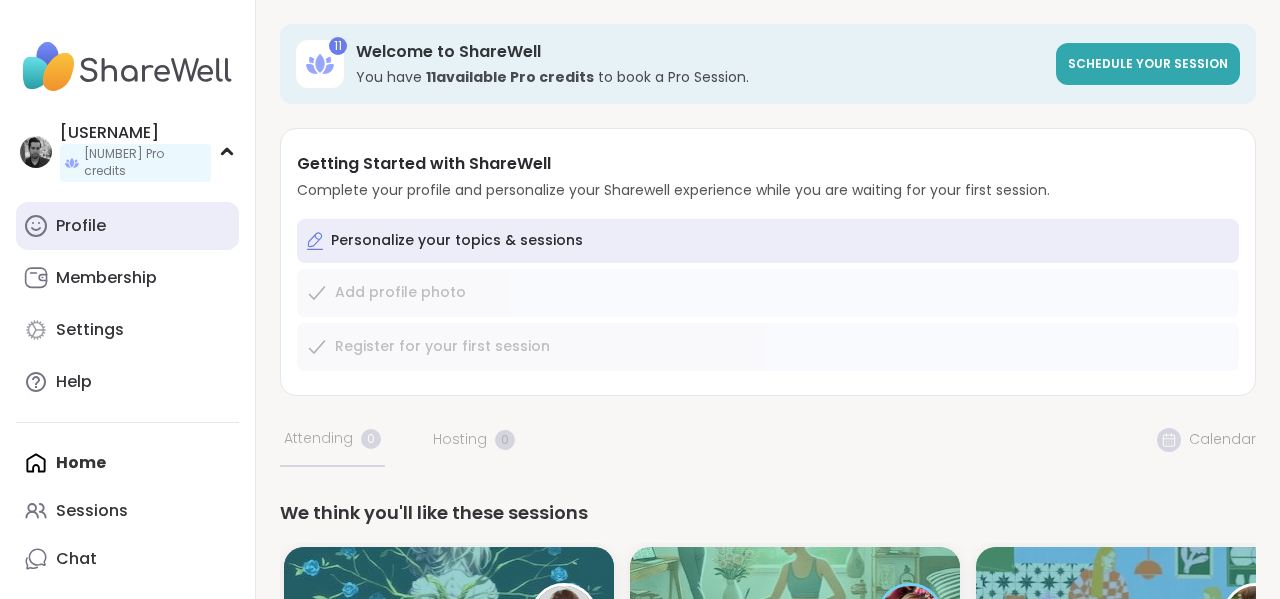 click on "Profile" at bounding box center (81, 226) 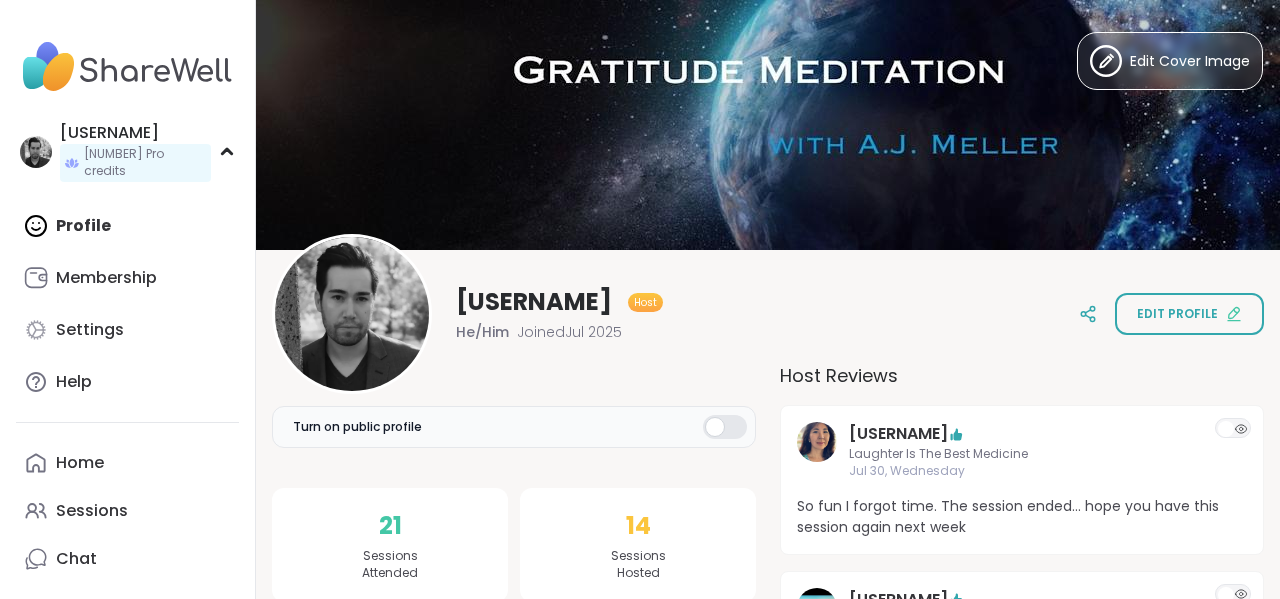 scroll, scrollTop: 0, scrollLeft: 0, axis: both 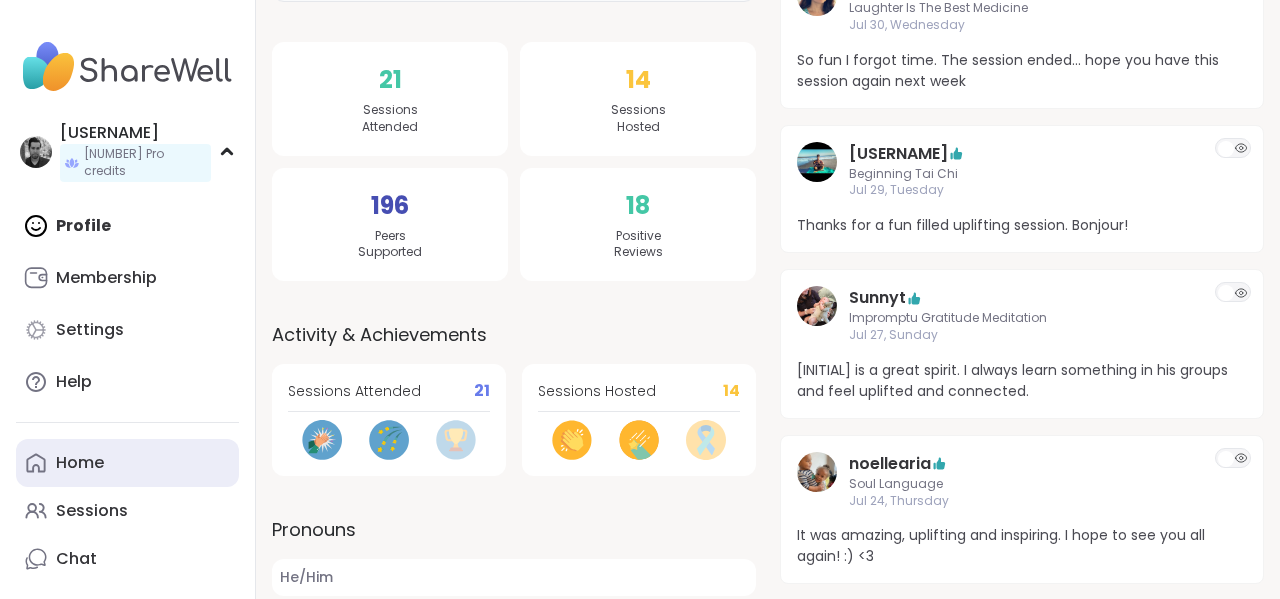 click on "Home" at bounding box center (80, 463) 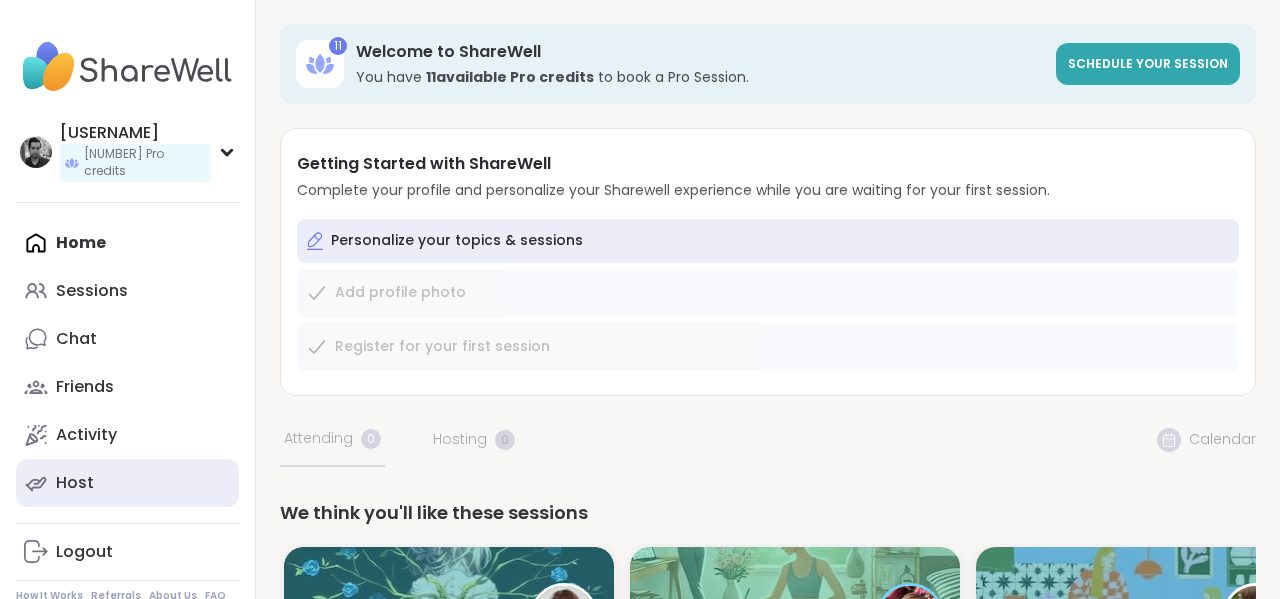 click on "Host" at bounding box center [127, 483] 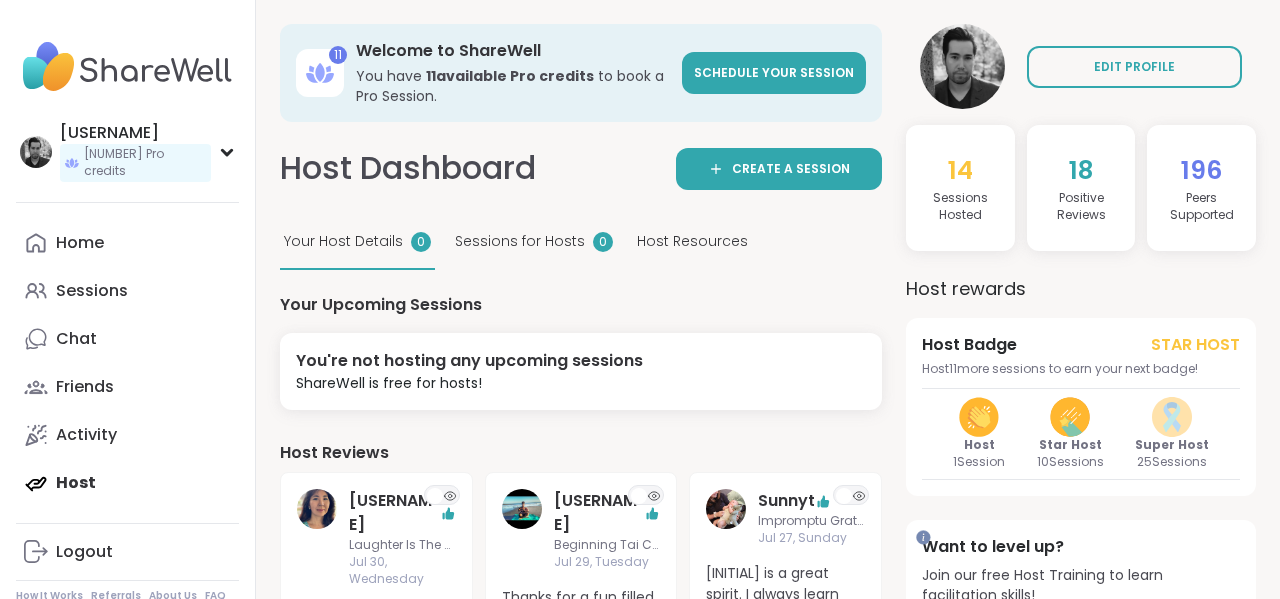 scroll, scrollTop: 0, scrollLeft: 0, axis: both 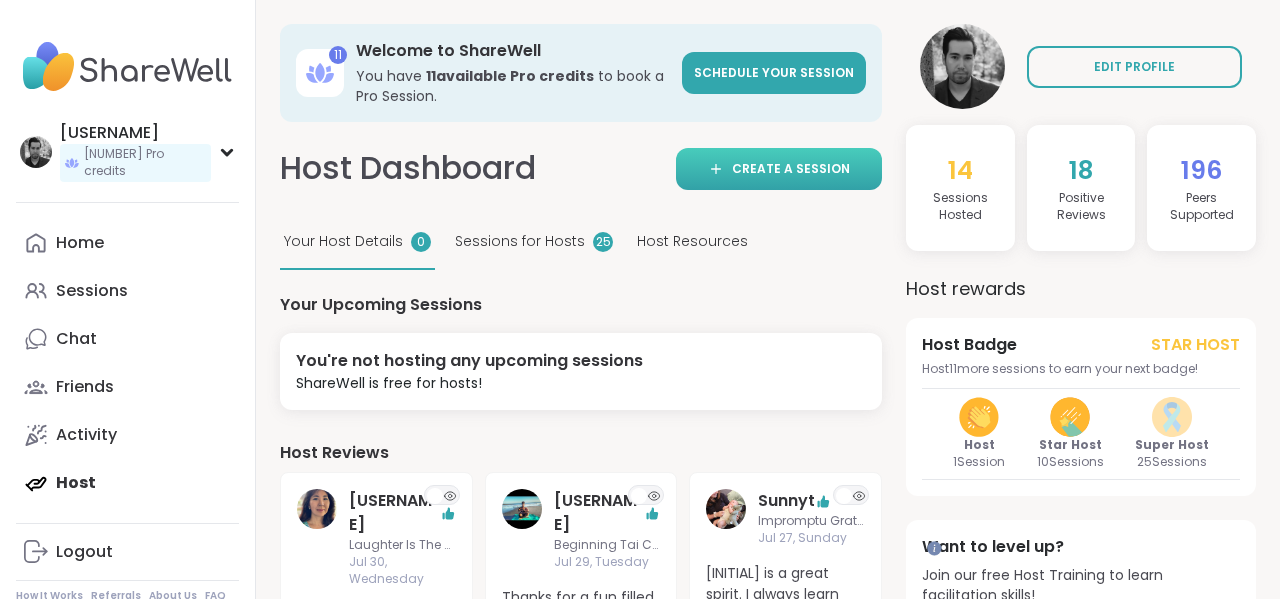 click on "Create a session" at bounding box center (791, 169) 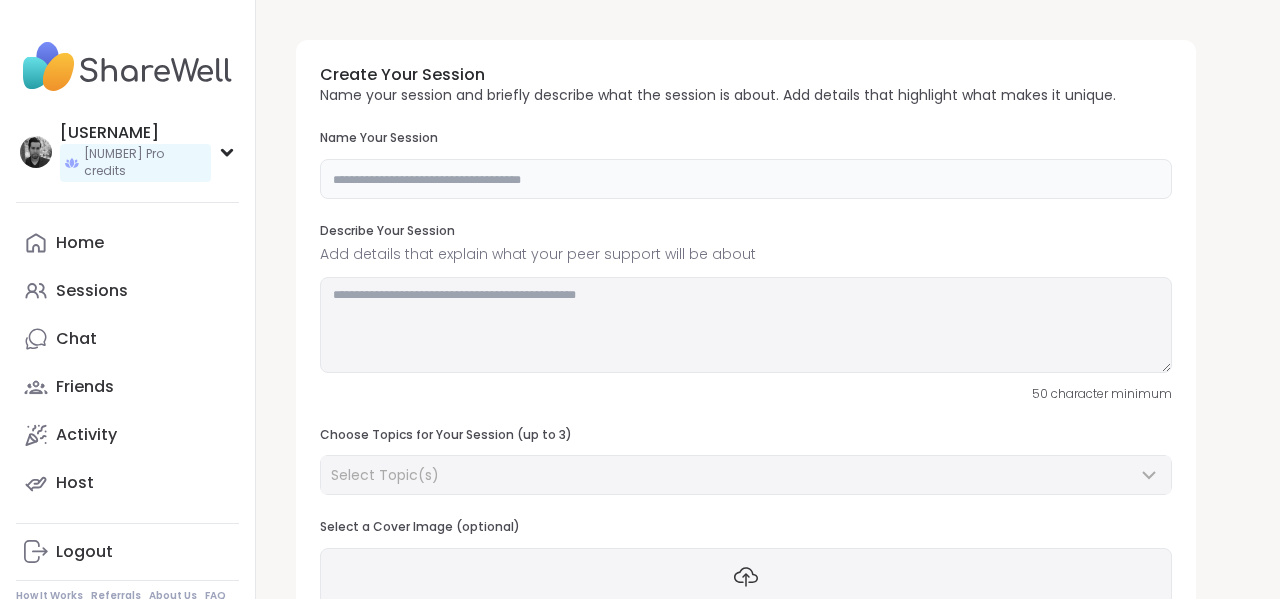 click at bounding box center (746, 179) 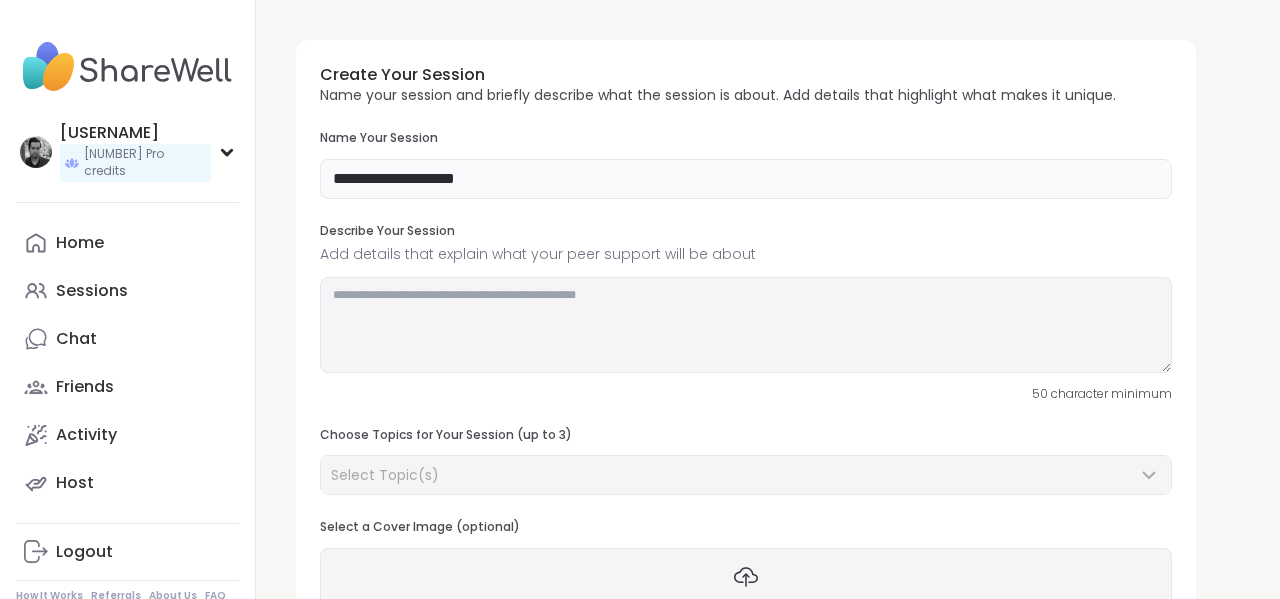 type on "**********" 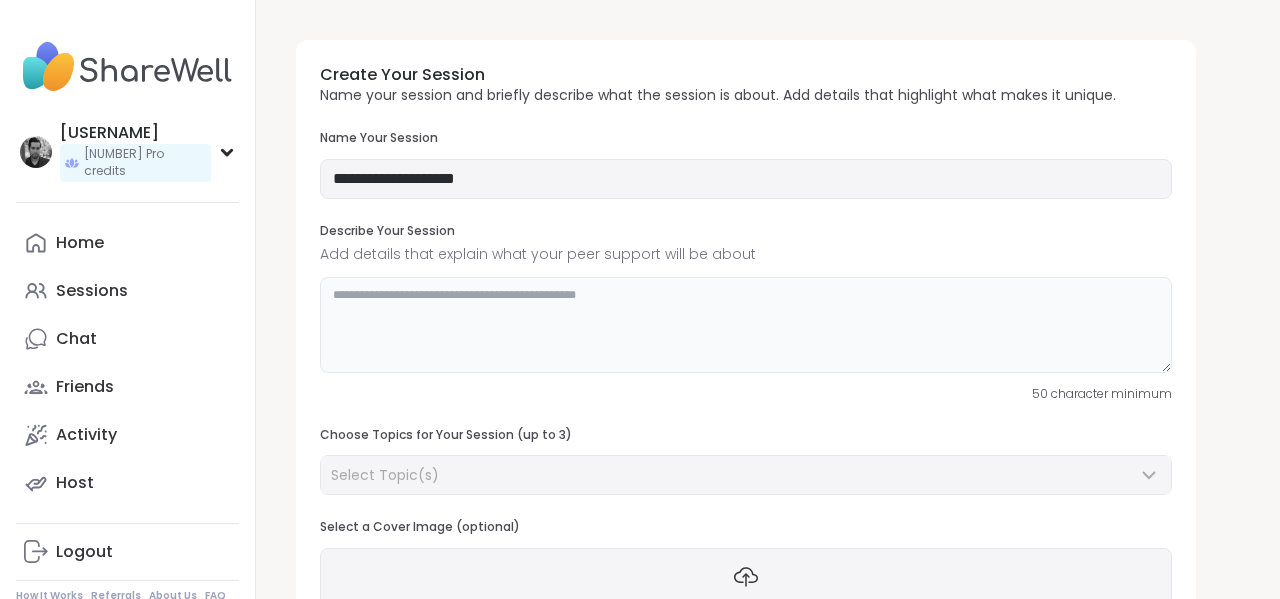 click at bounding box center (746, 325) 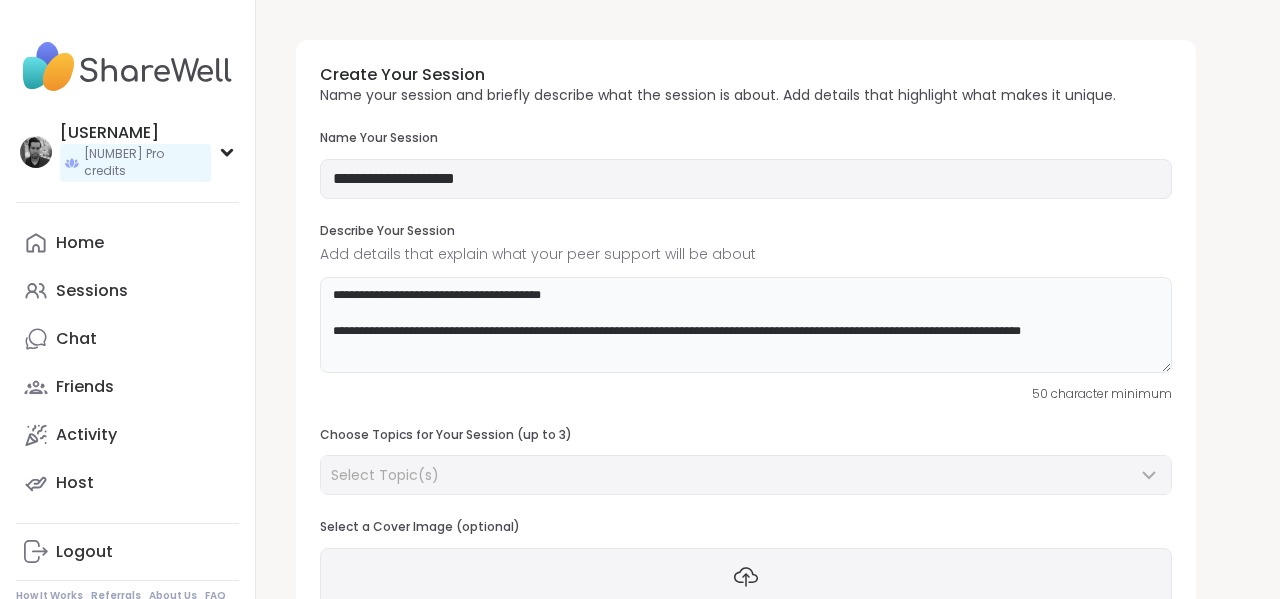 click on "**********" at bounding box center [746, 325] 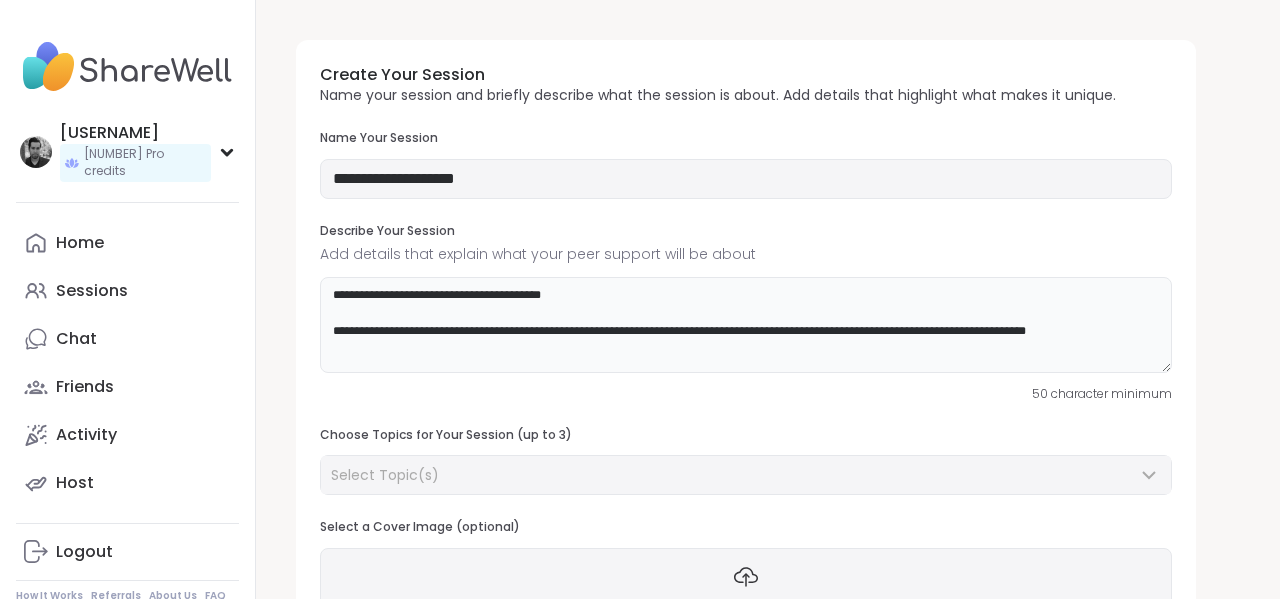 click on "**********" at bounding box center (746, 325) 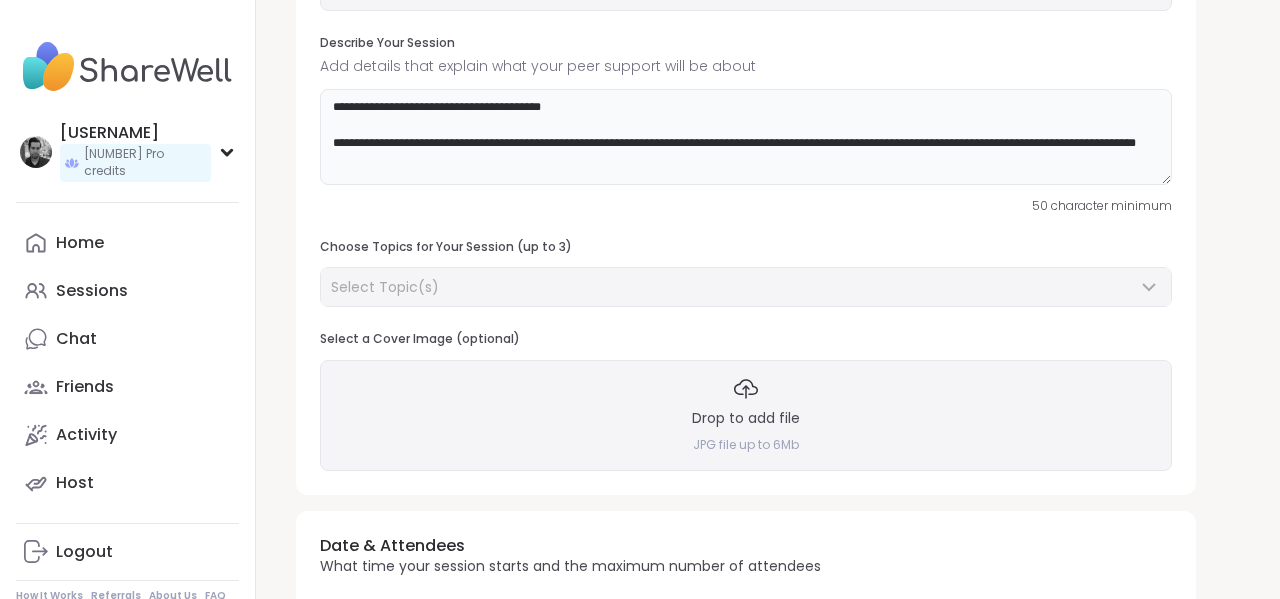 scroll, scrollTop: 190, scrollLeft: 0, axis: vertical 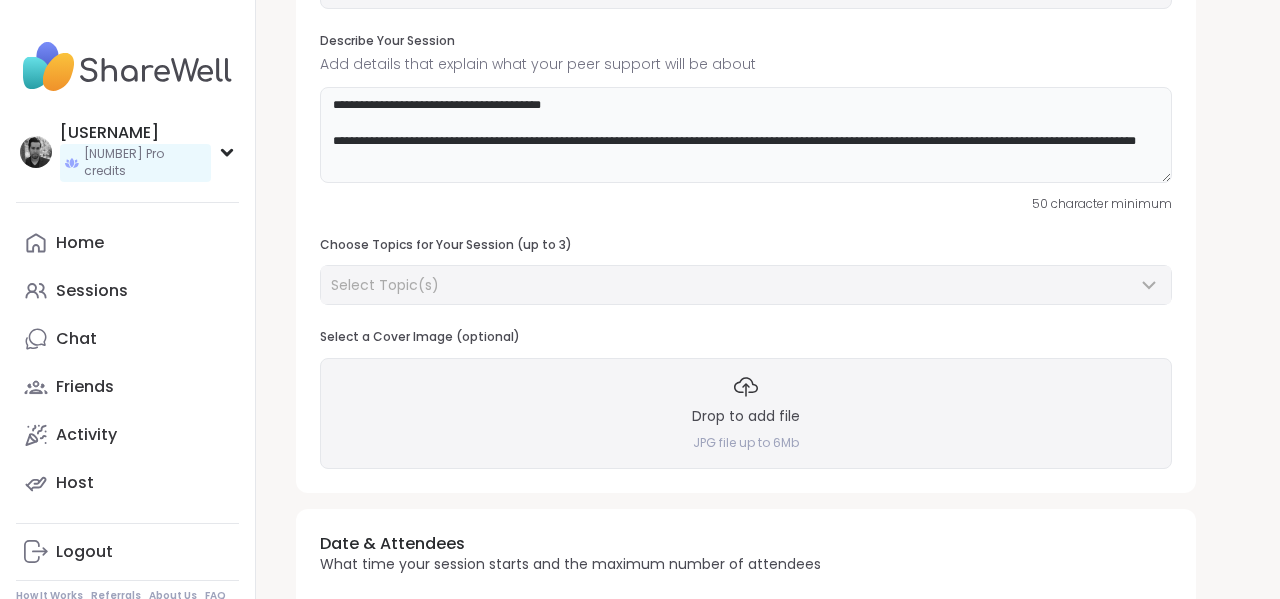 type on "**********" 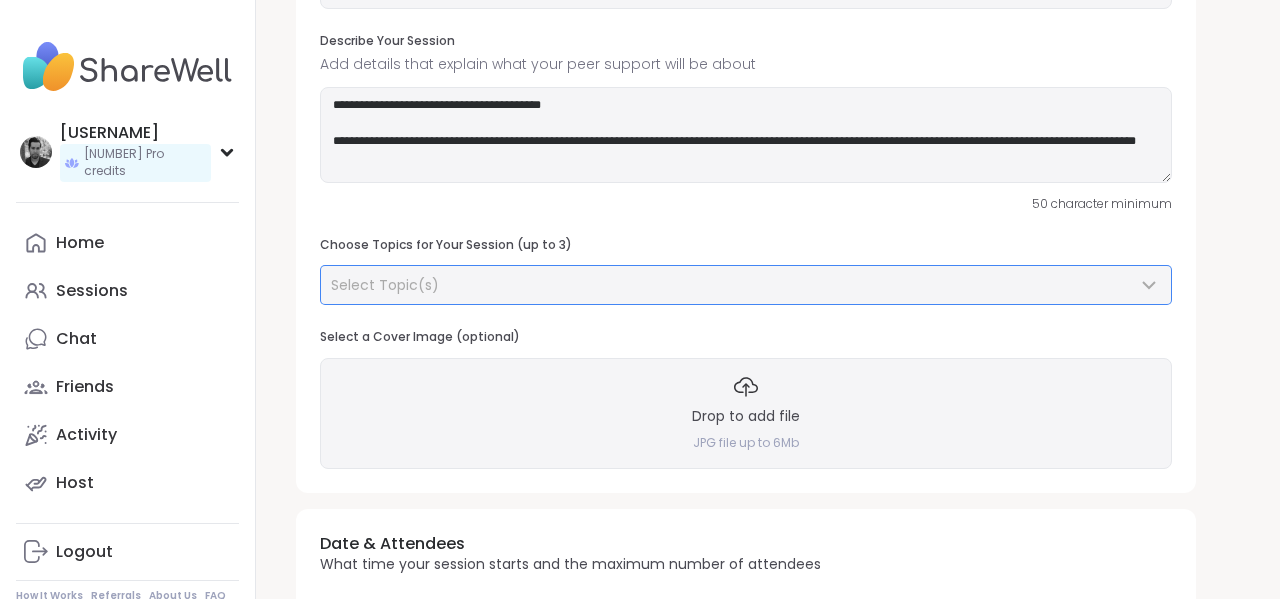 click on "Select Topic(s)" at bounding box center (734, 285) 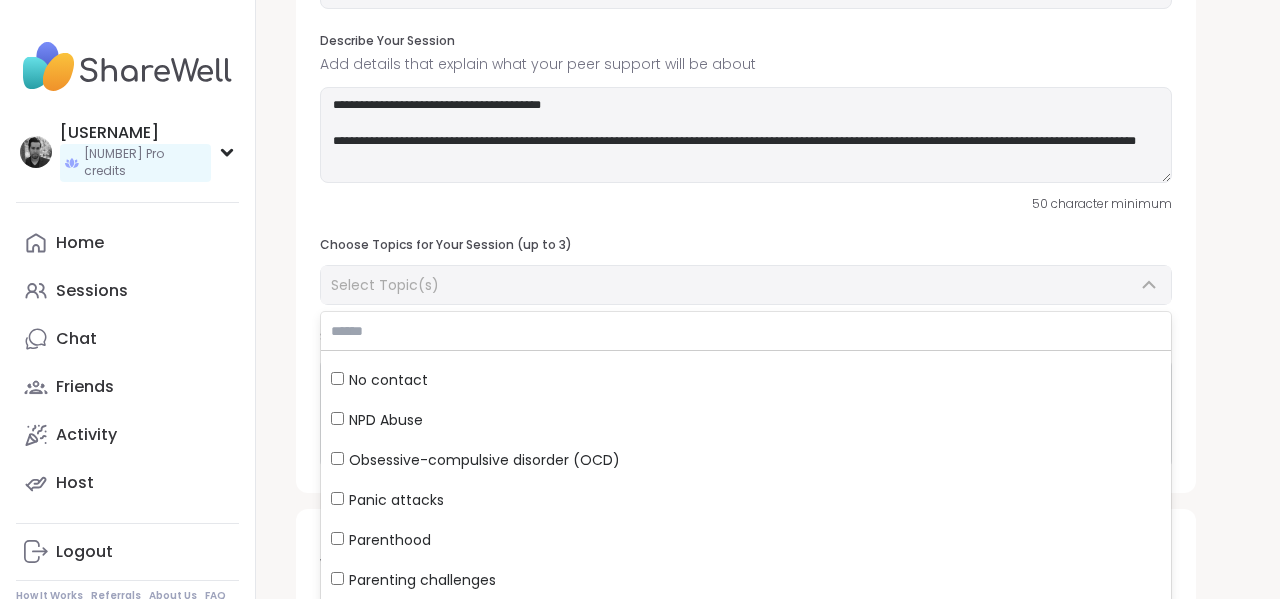 scroll, scrollTop: 5820, scrollLeft: 0, axis: vertical 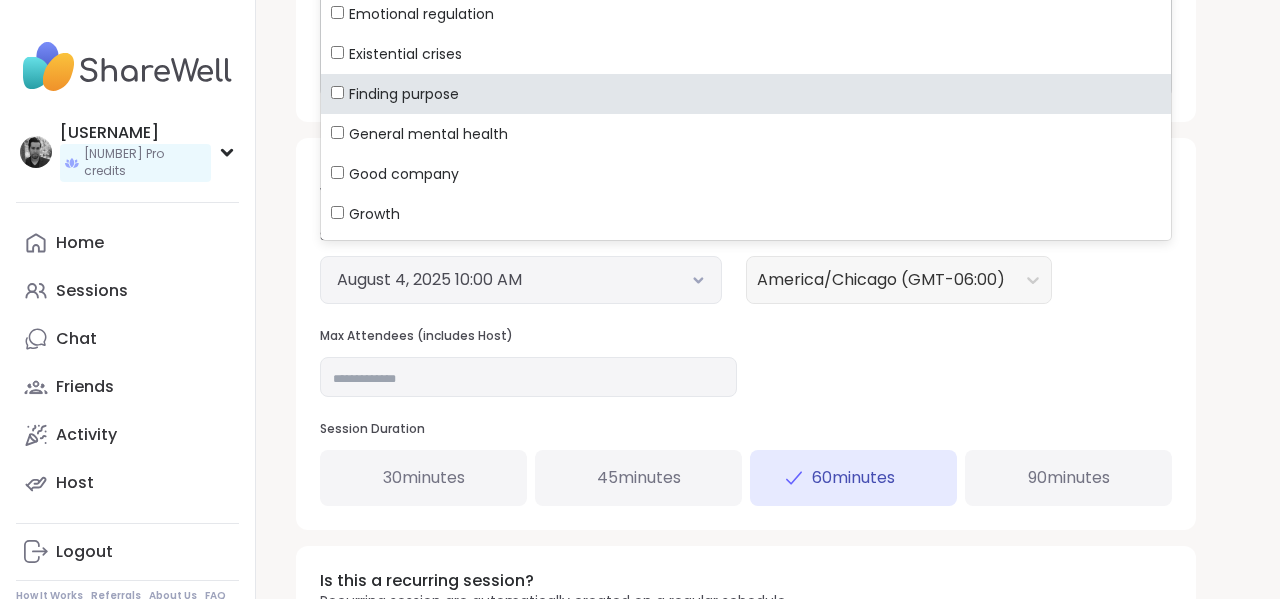 click on "**********" at bounding box center (768, 126) 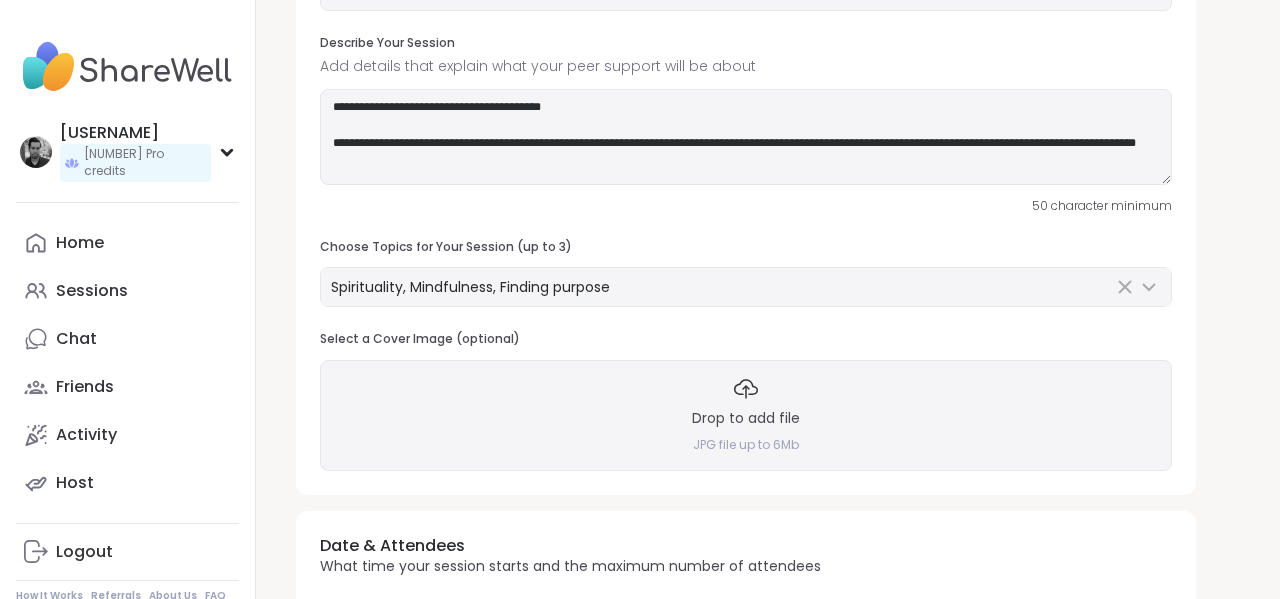 scroll, scrollTop: 190, scrollLeft: 0, axis: vertical 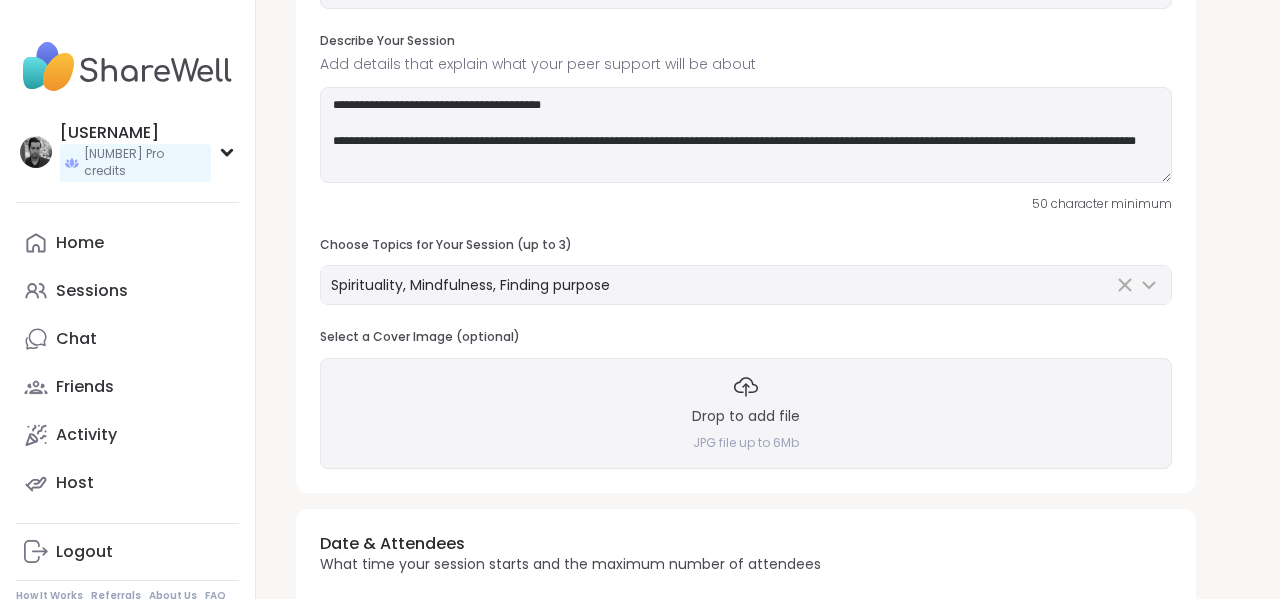 click on "Drop to add file" at bounding box center [746, 417] 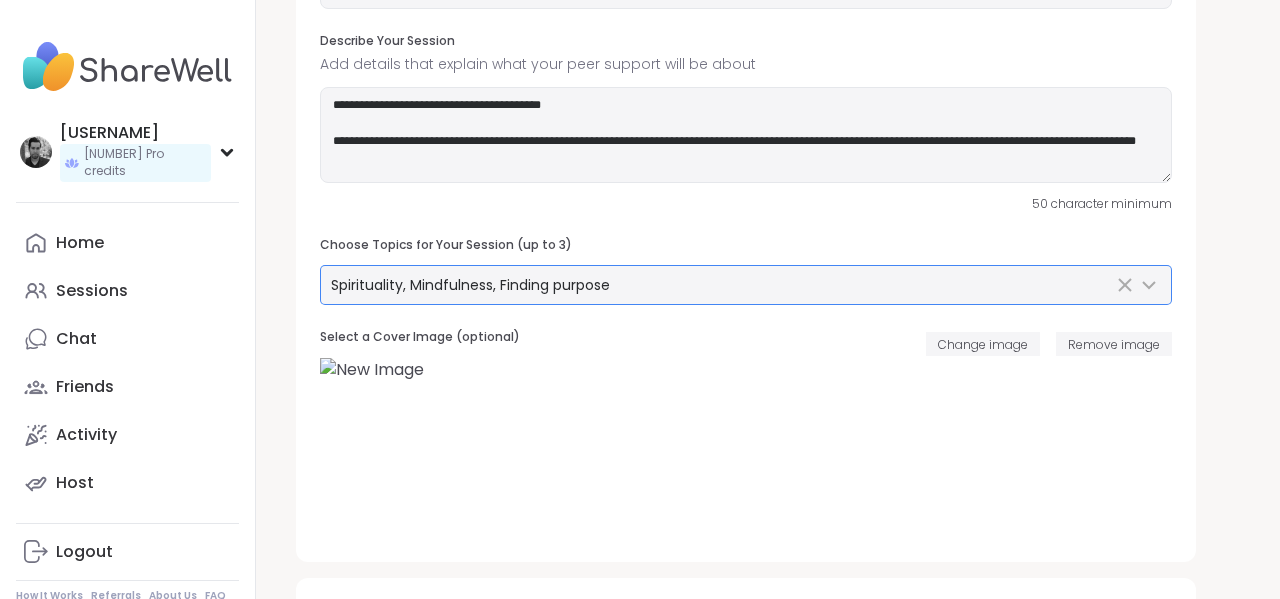 click 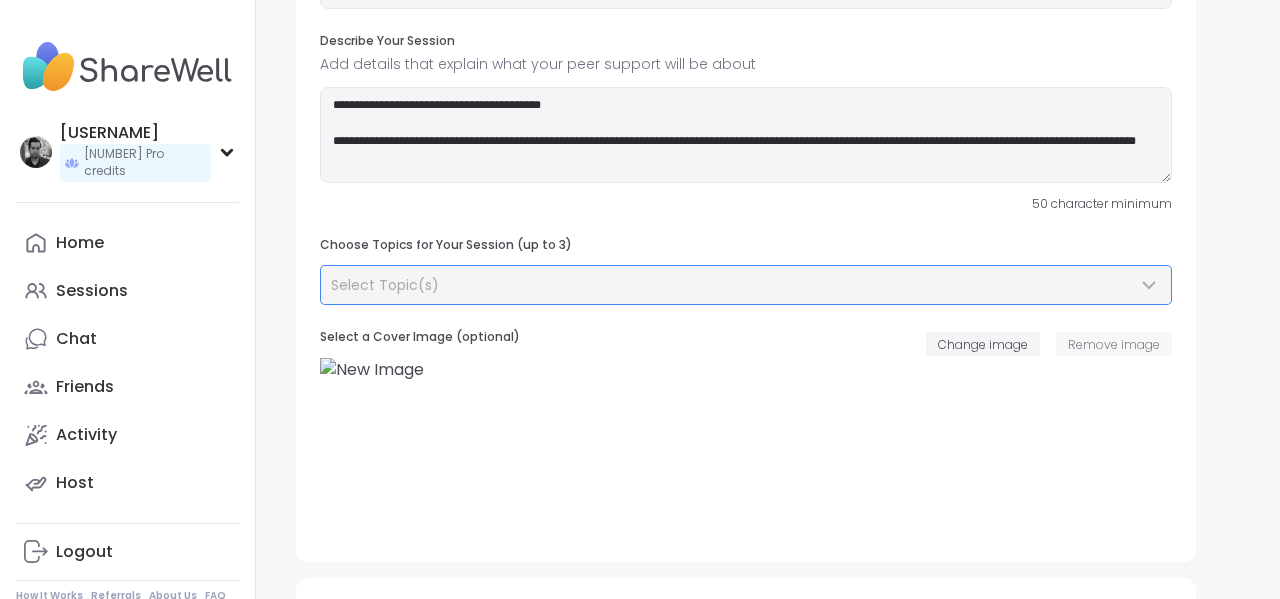 click on "Remove image" at bounding box center [1114, 344] 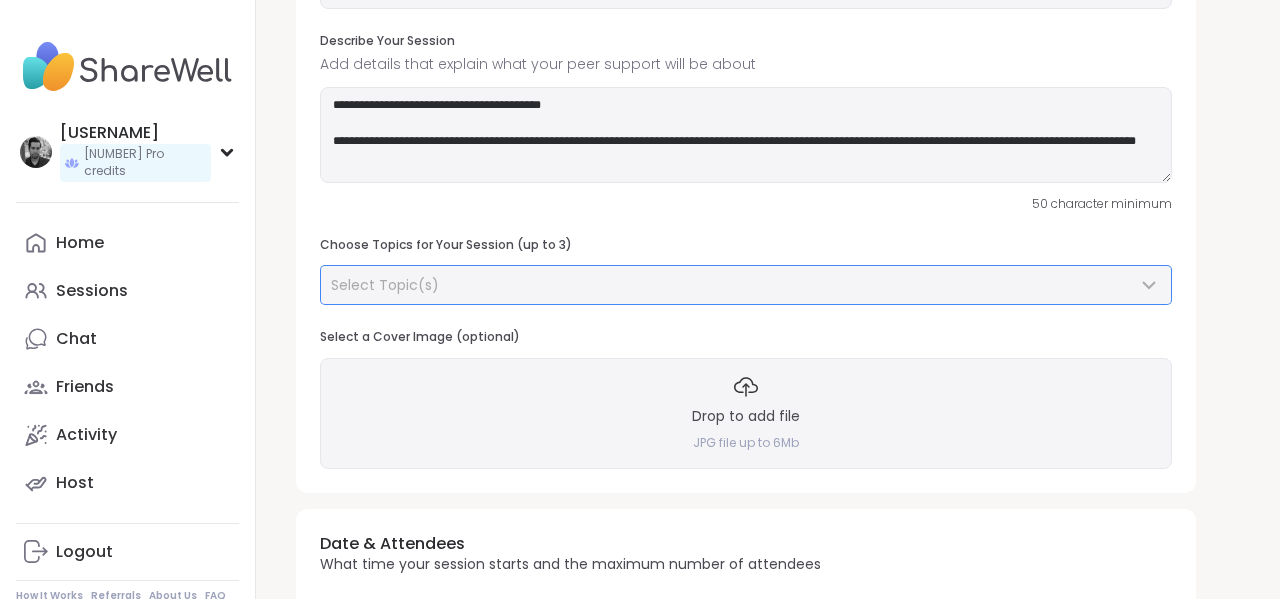 click on "Drop to add file" at bounding box center (746, 417) 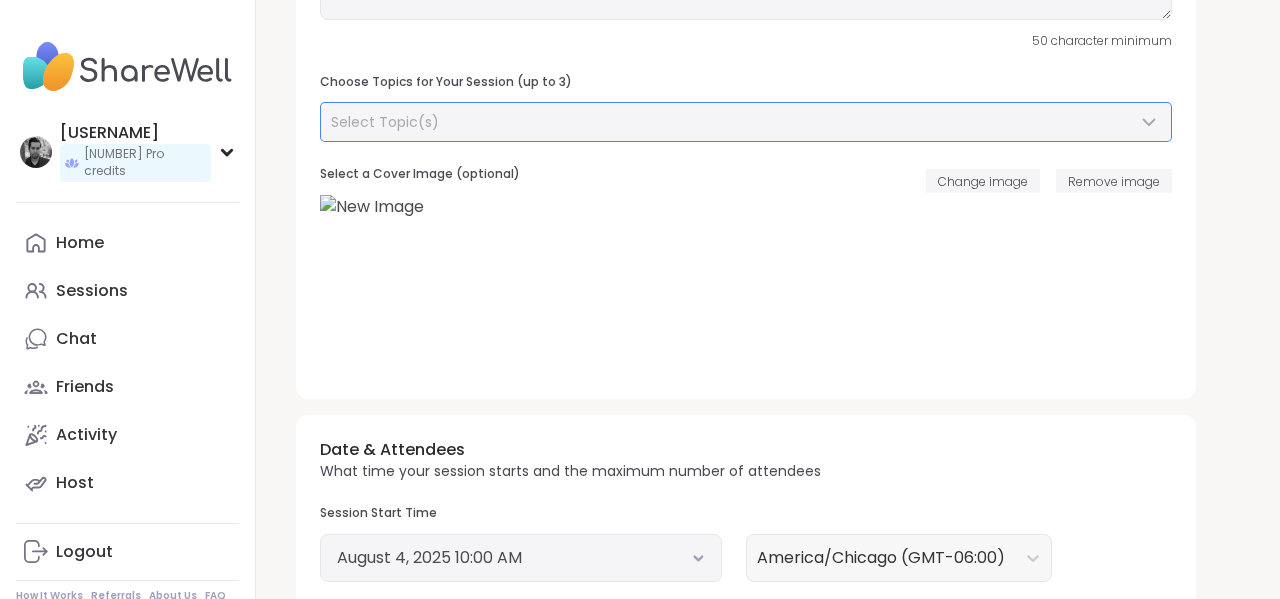 scroll, scrollTop: 332, scrollLeft: 0, axis: vertical 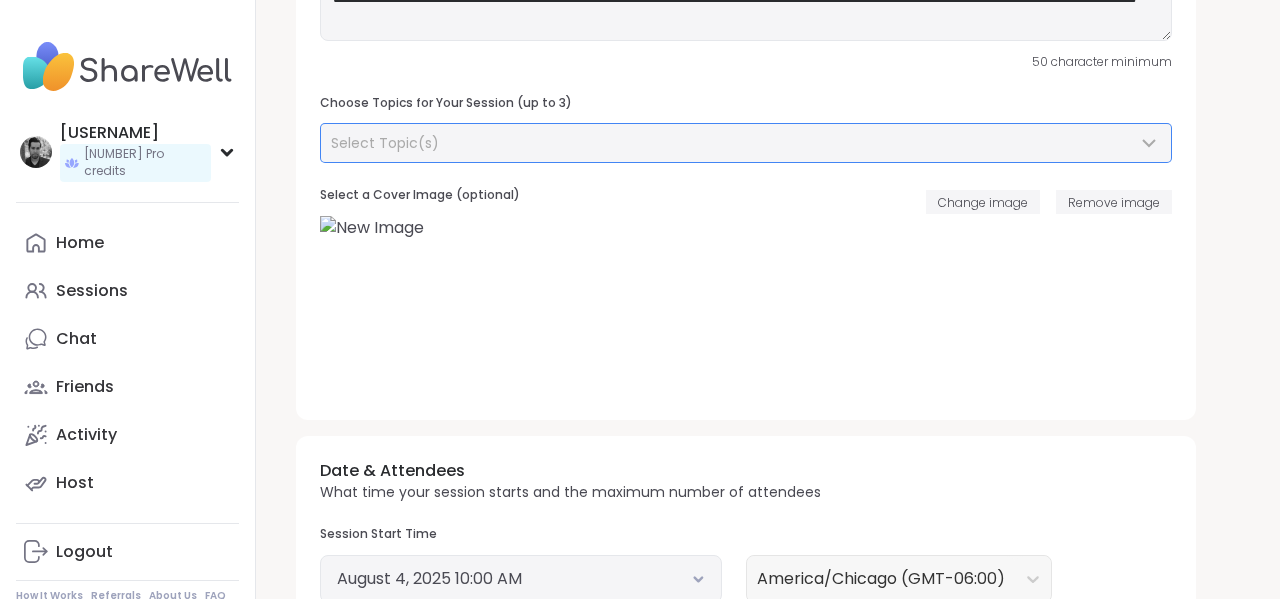 click on "Select Topic(s)" at bounding box center (734, 143) 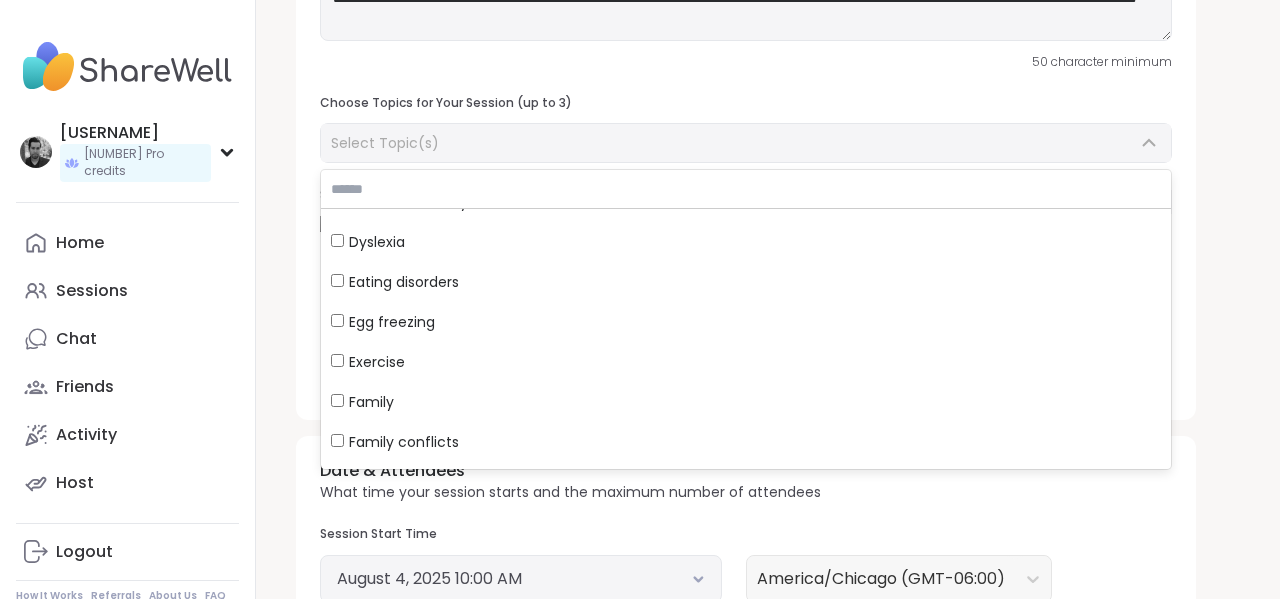 scroll, scrollTop: 5820, scrollLeft: 0, axis: vertical 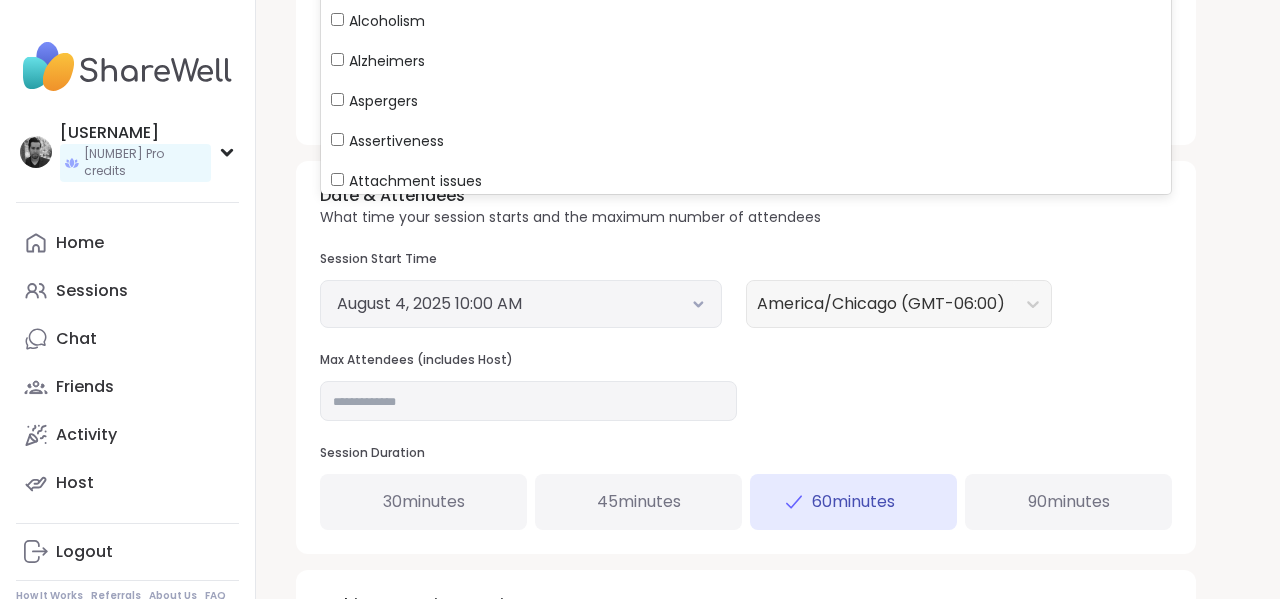 click on "**********" at bounding box center [768, 103] 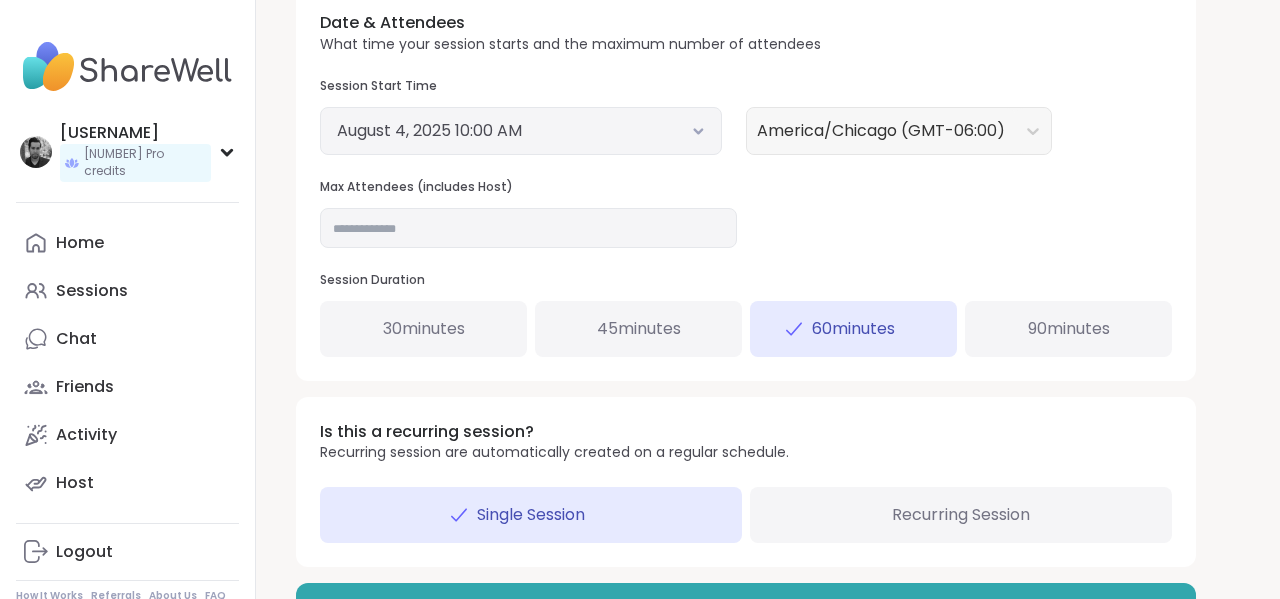 scroll, scrollTop: 773, scrollLeft: 0, axis: vertical 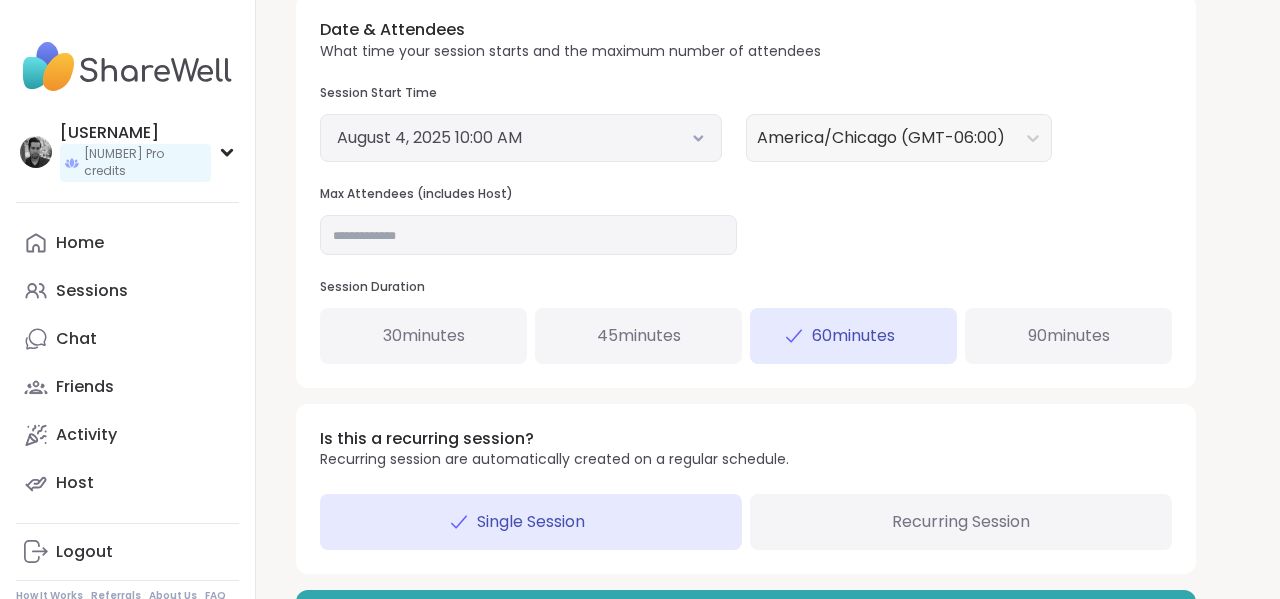 click on "August 4, 2025 10:00 AM" at bounding box center (521, 138) 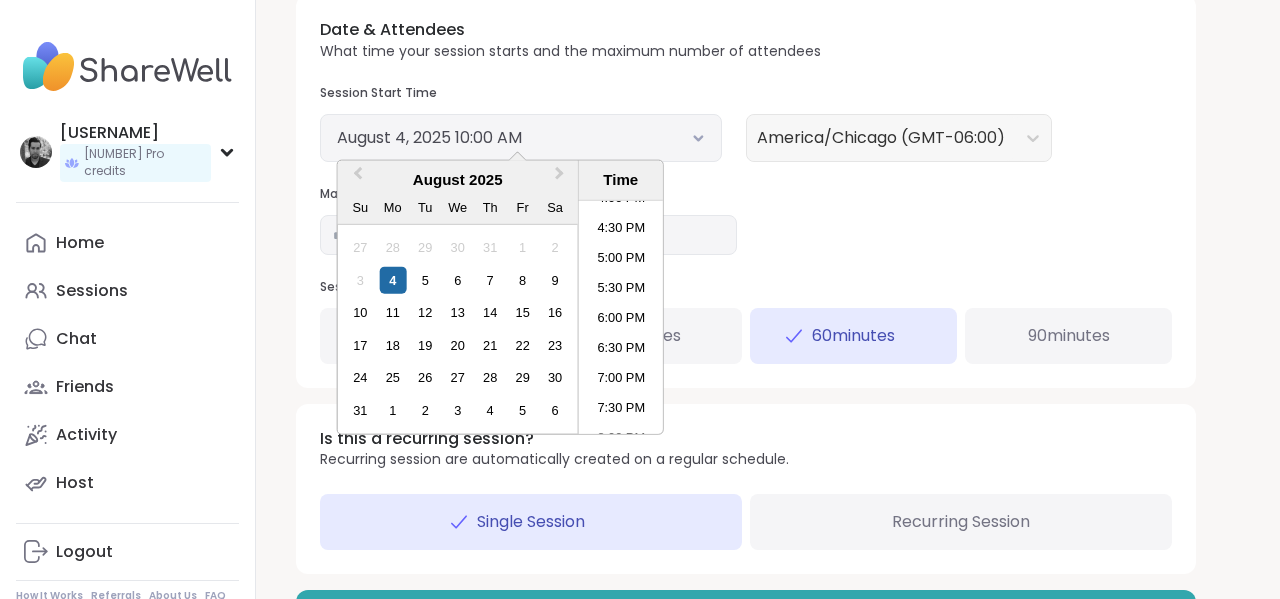 scroll, scrollTop: 983, scrollLeft: 0, axis: vertical 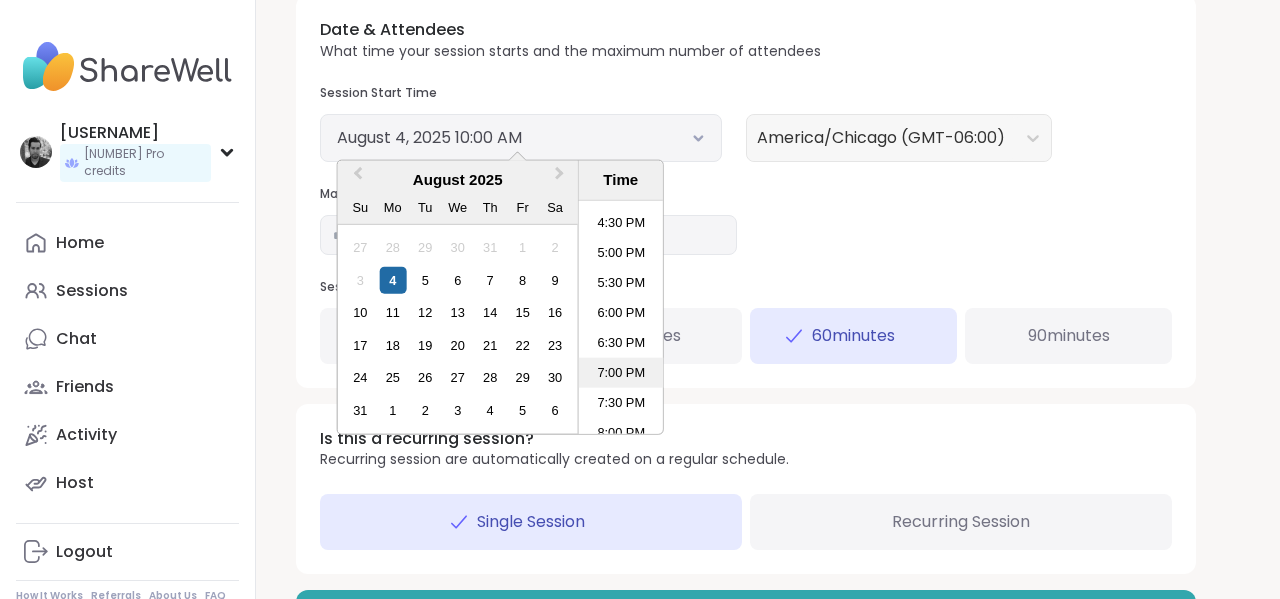 click on "7:00 PM" at bounding box center (621, 373) 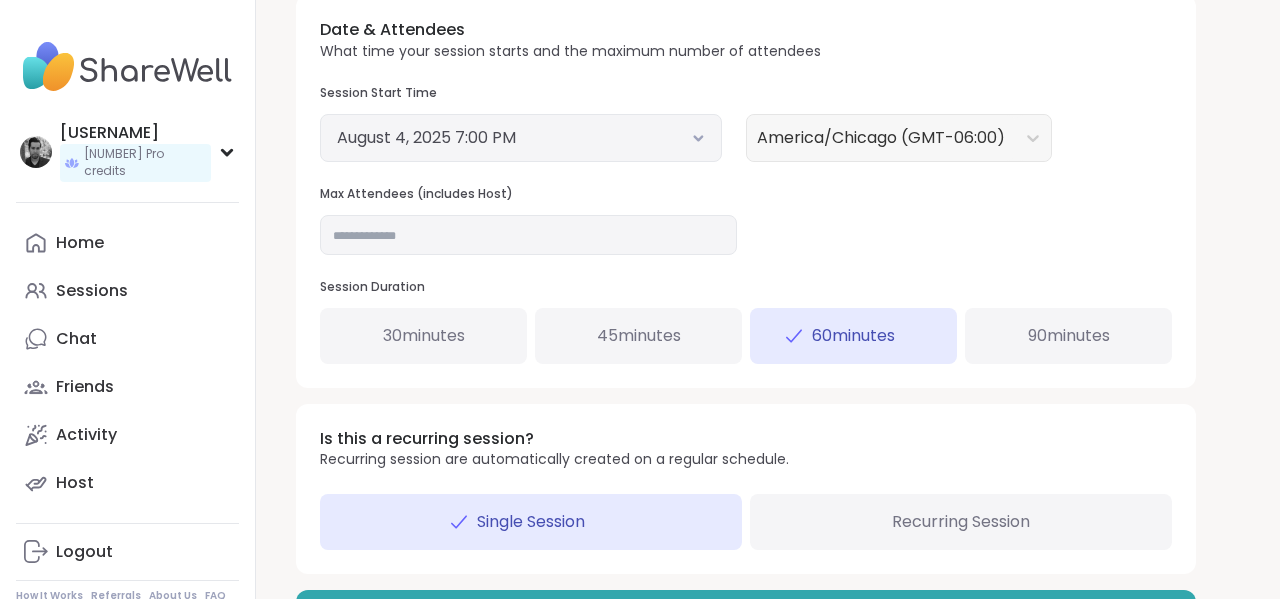 scroll, scrollTop: 840, scrollLeft: 0, axis: vertical 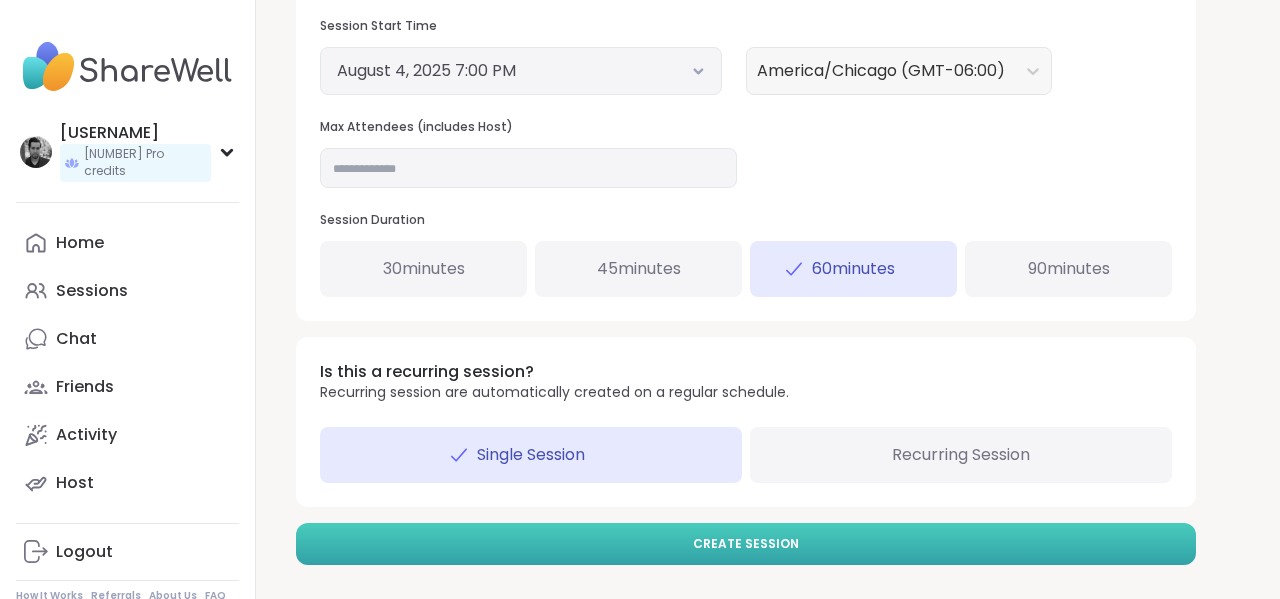 click on "Create Session" at bounding box center [746, 544] 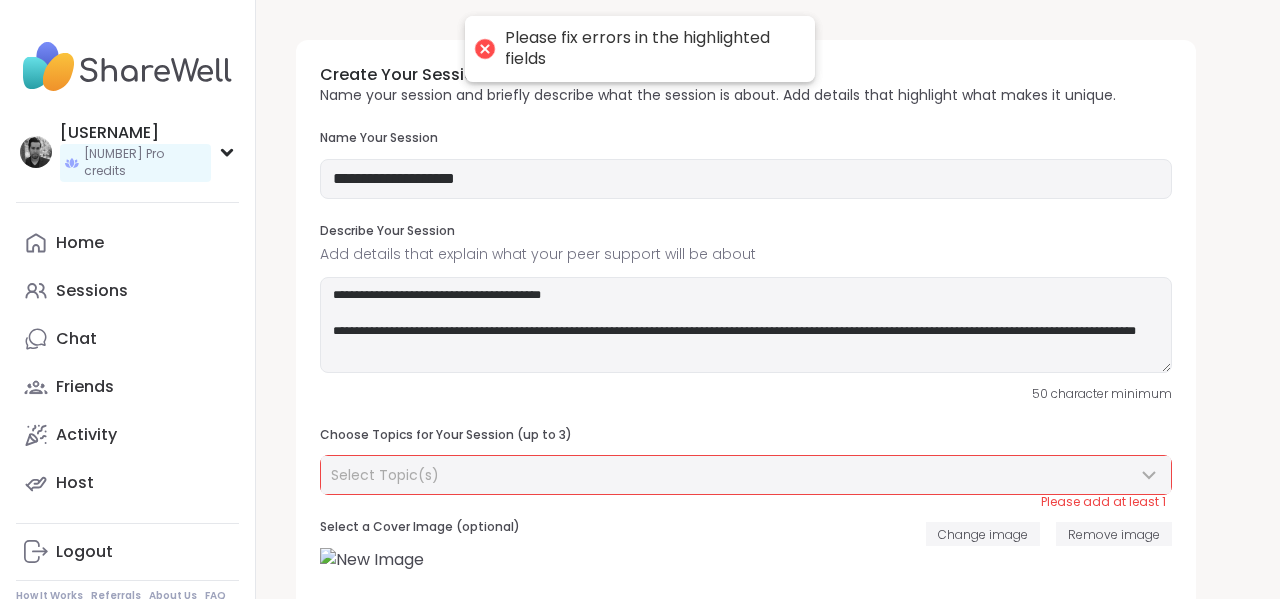 scroll, scrollTop: 1, scrollLeft: 0, axis: vertical 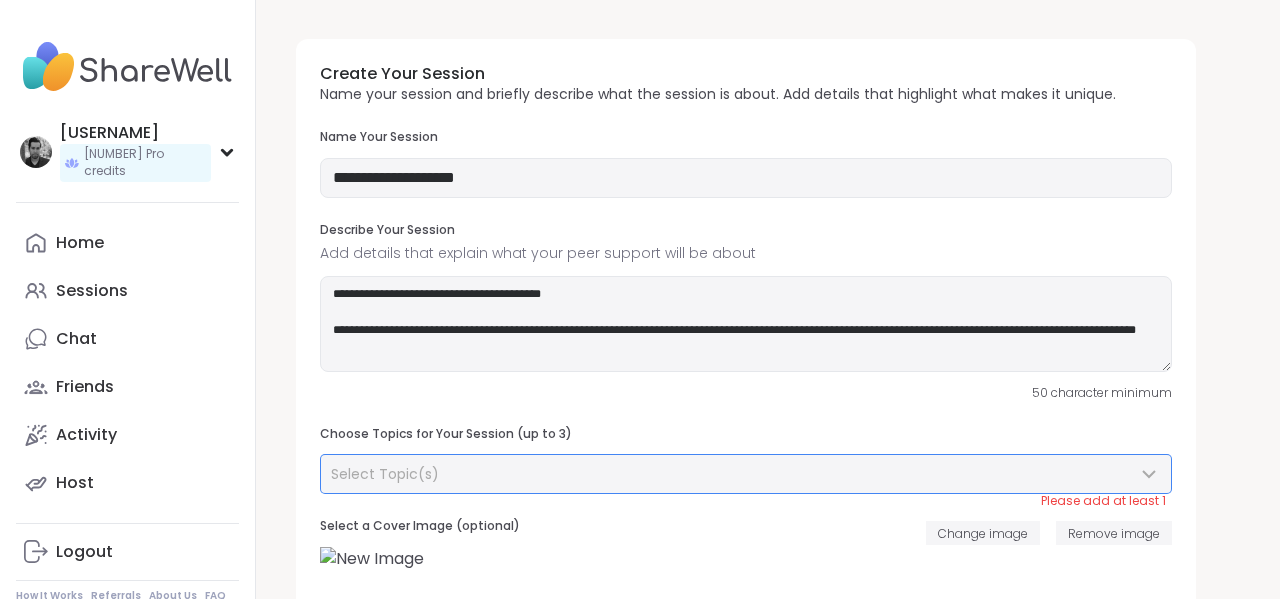 click on "Select Topic(s)" at bounding box center [734, 474] 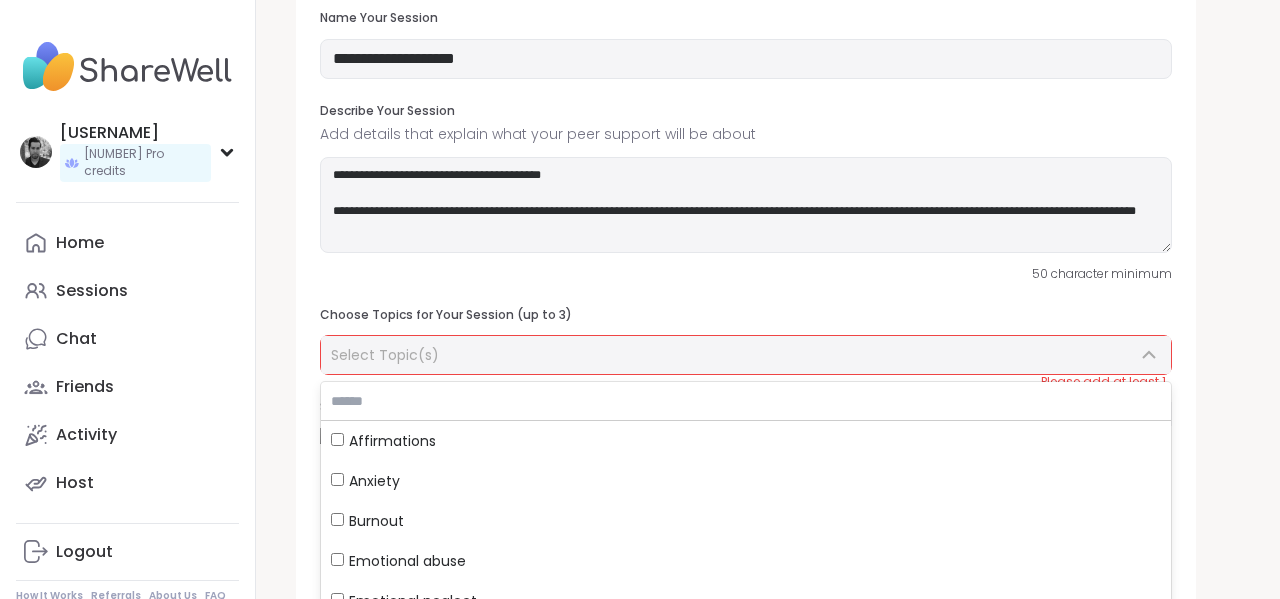 scroll, scrollTop: 120, scrollLeft: 0, axis: vertical 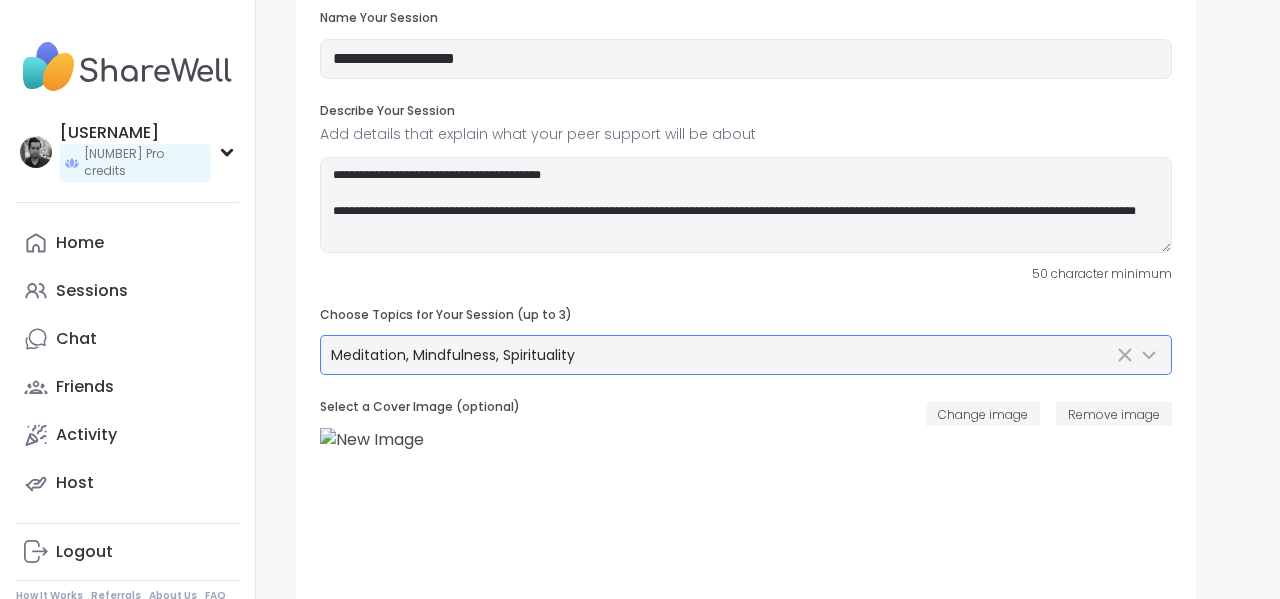 click on "**********" at bounding box center (768, 602) 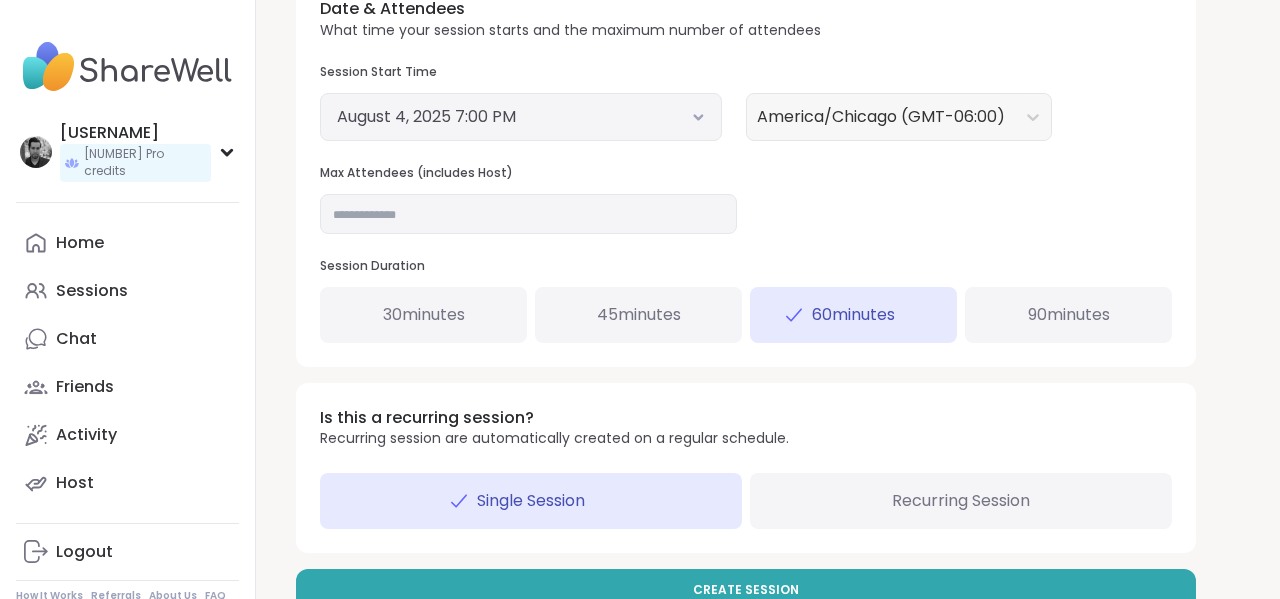 scroll, scrollTop: 840, scrollLeft: 0, axis: vertical 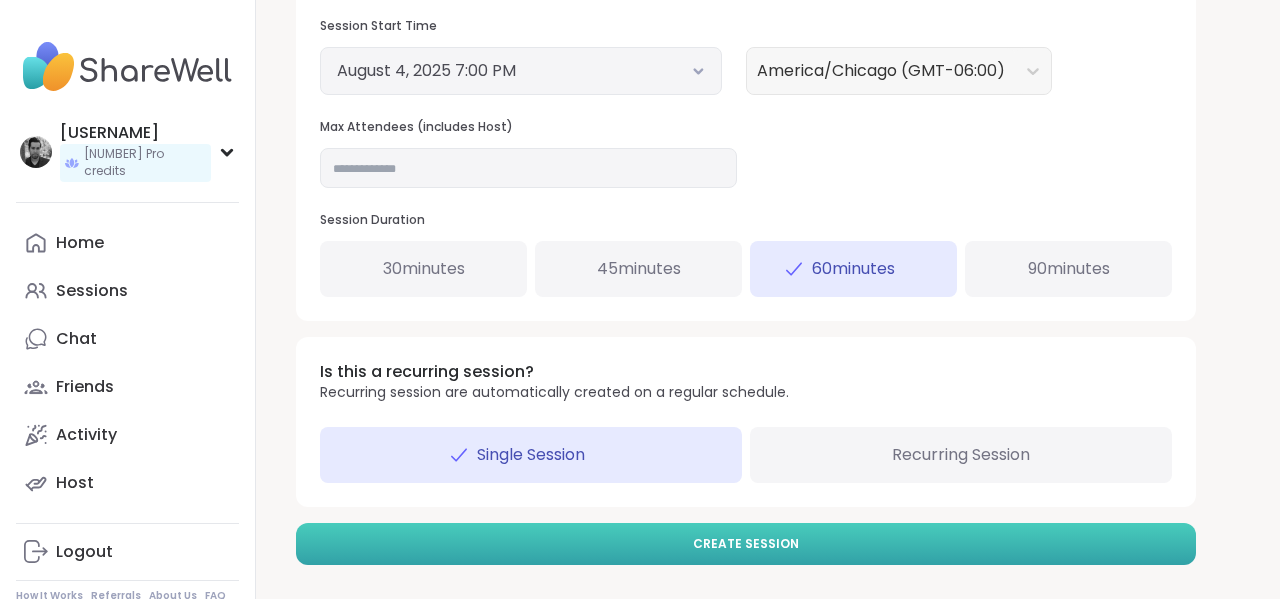 click on "Create Session" at bounding box center [746, 544] 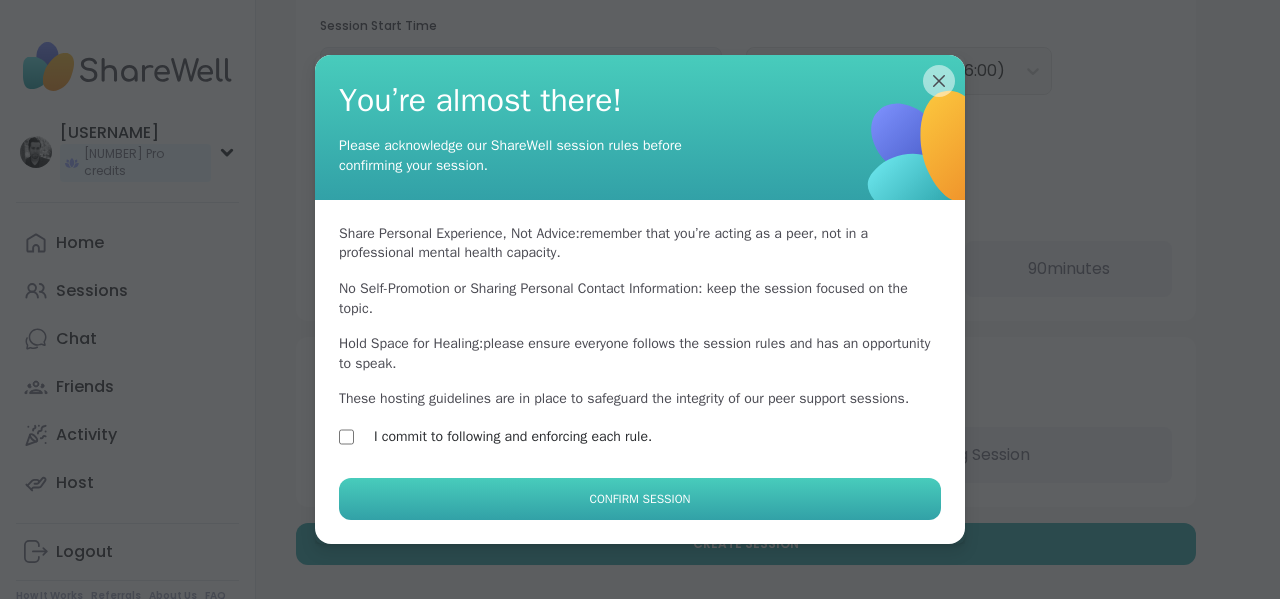 click on "Confirm Session" at bounding box center [640, 499] 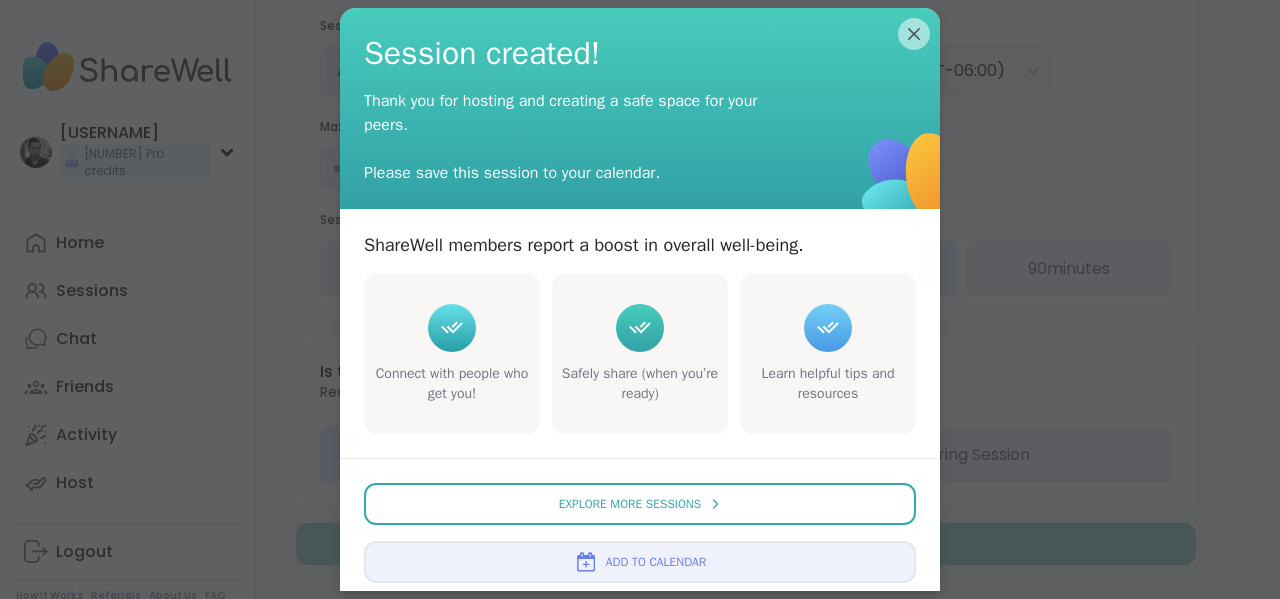 scroll, scrollTop: 0, scrollLeft: 0, axis: both 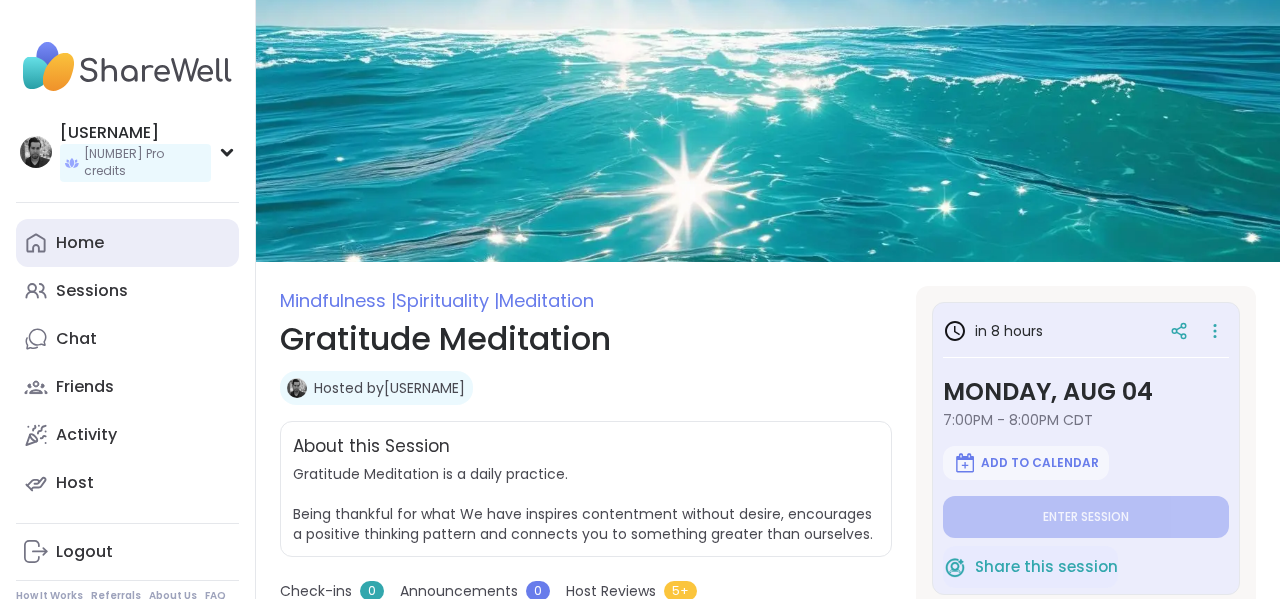 click on "Home" at bounding box center [80, 243] 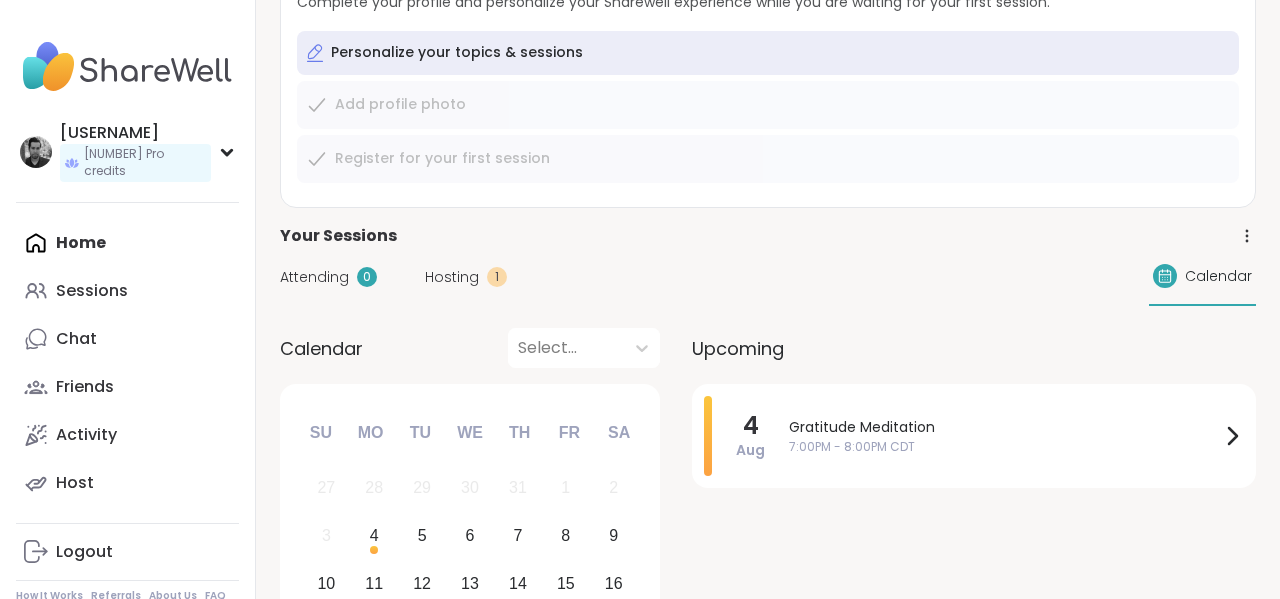 scroll, scrollTop: 0, scrollLeft: 0, axis: both 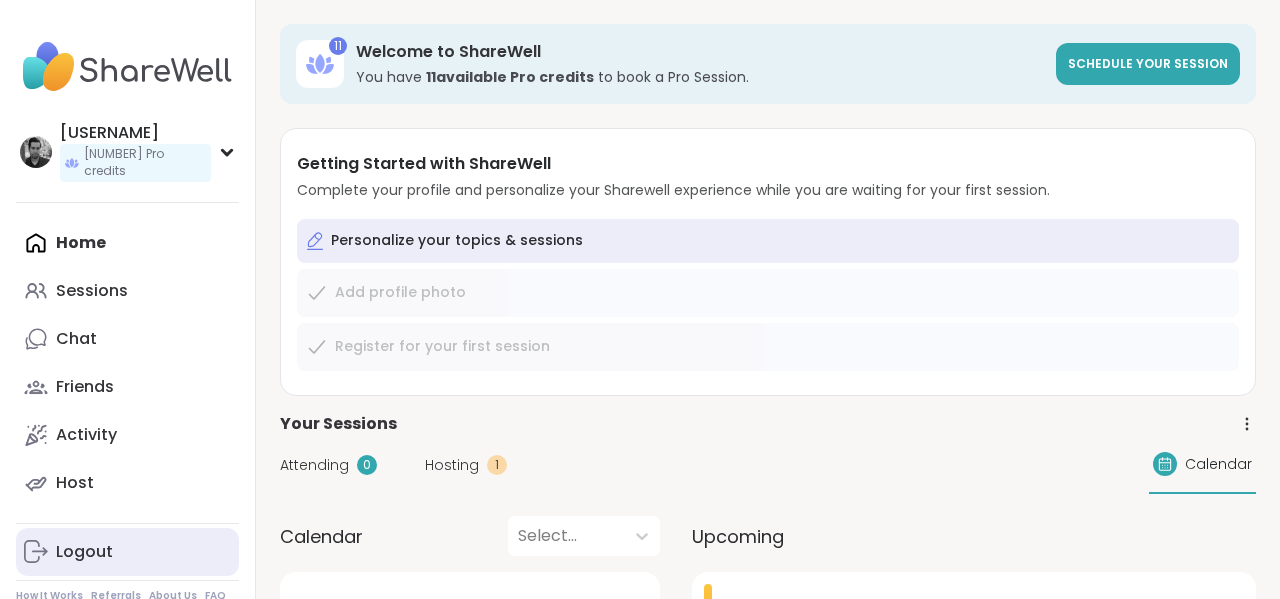 click on "Logout" at bounding box center [84, 552] 